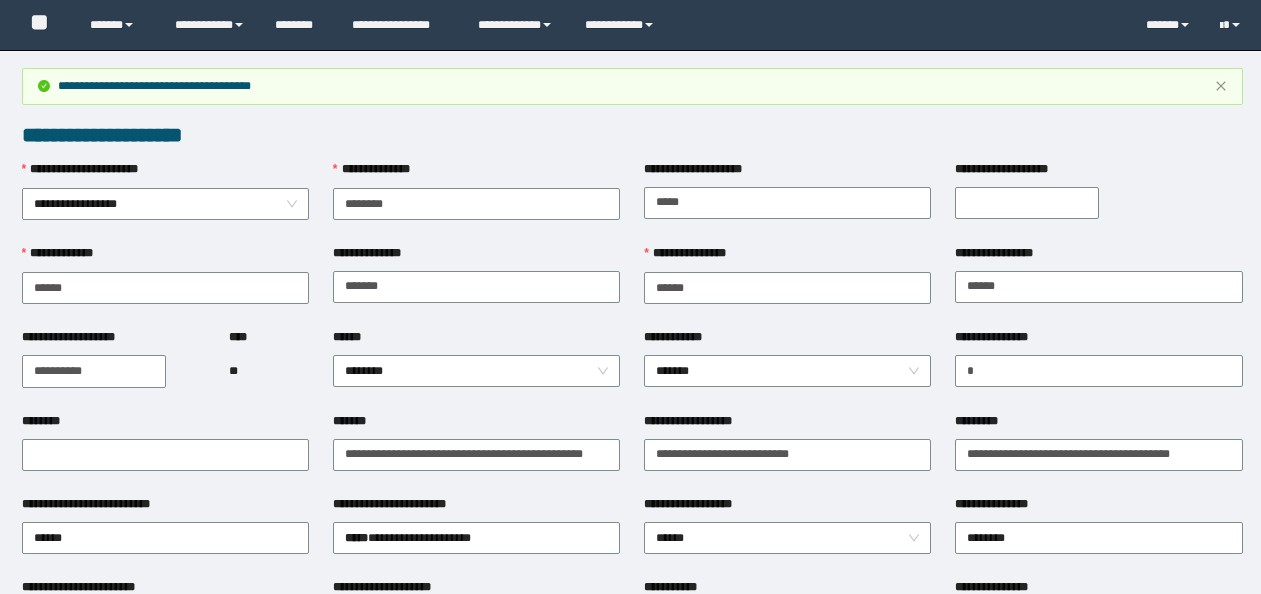 scroll, scrollTop: 1212, scrollLeft: 0, axis: vertical 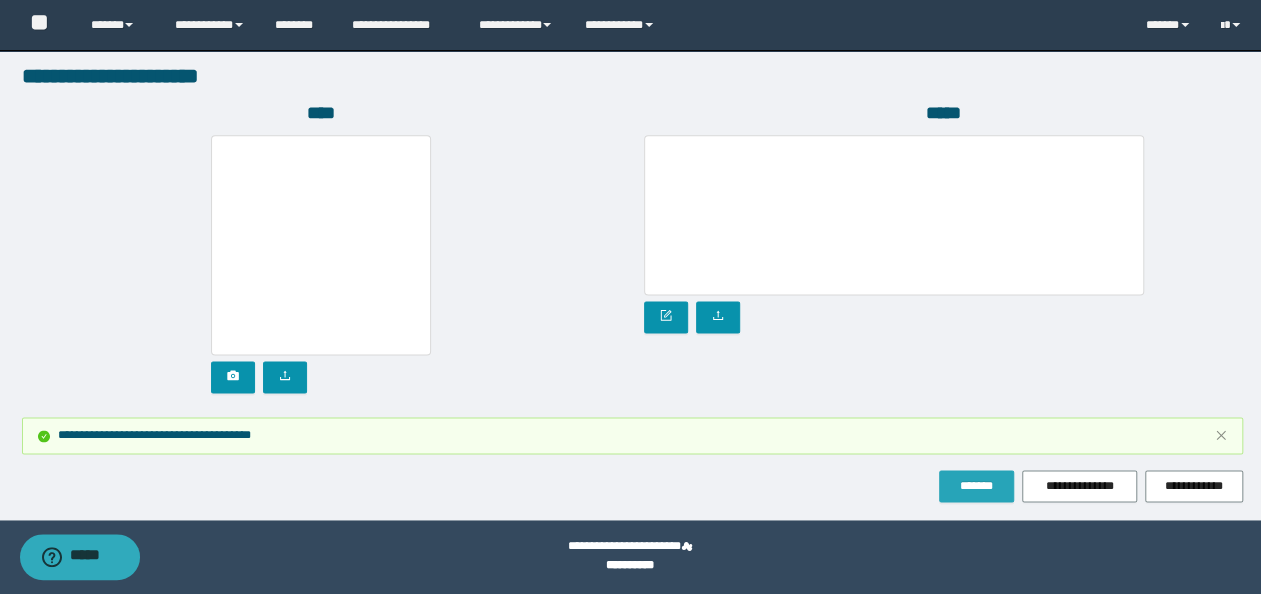 click on "*******" at bounding box center [976, 486] 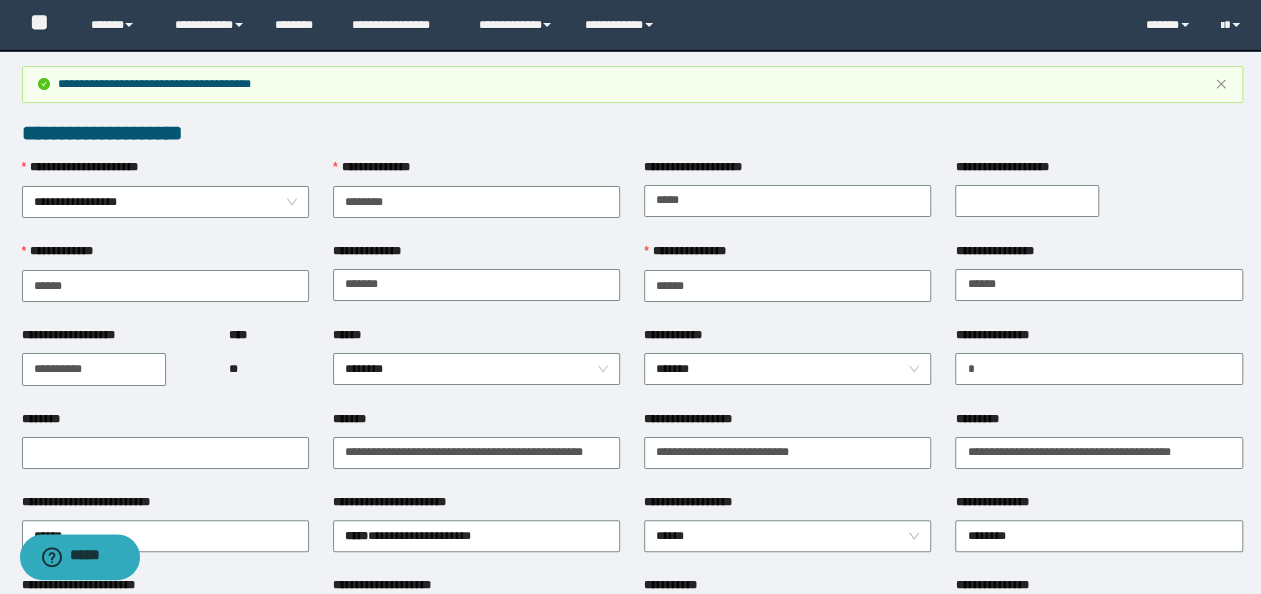 scroll, scrollTop: 0, scrollLeft: 0, axis: both 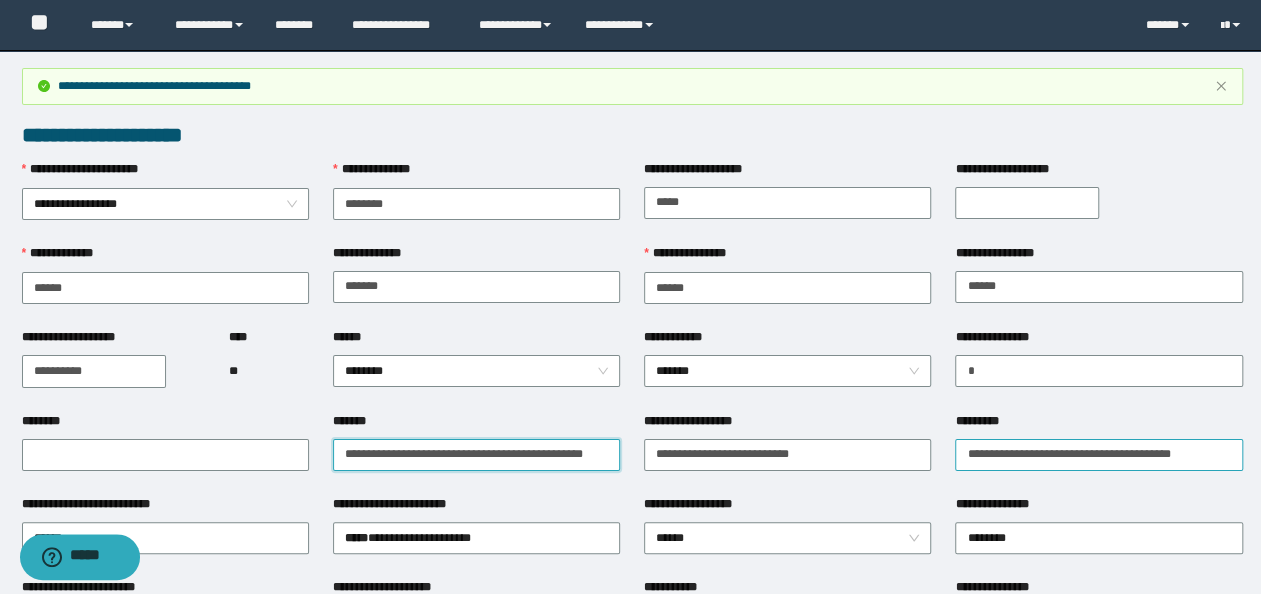drag, startPoint x: 338, startPoint y: 451, endPoint x: 1008, endPoint y: 459, distance: 670.0477 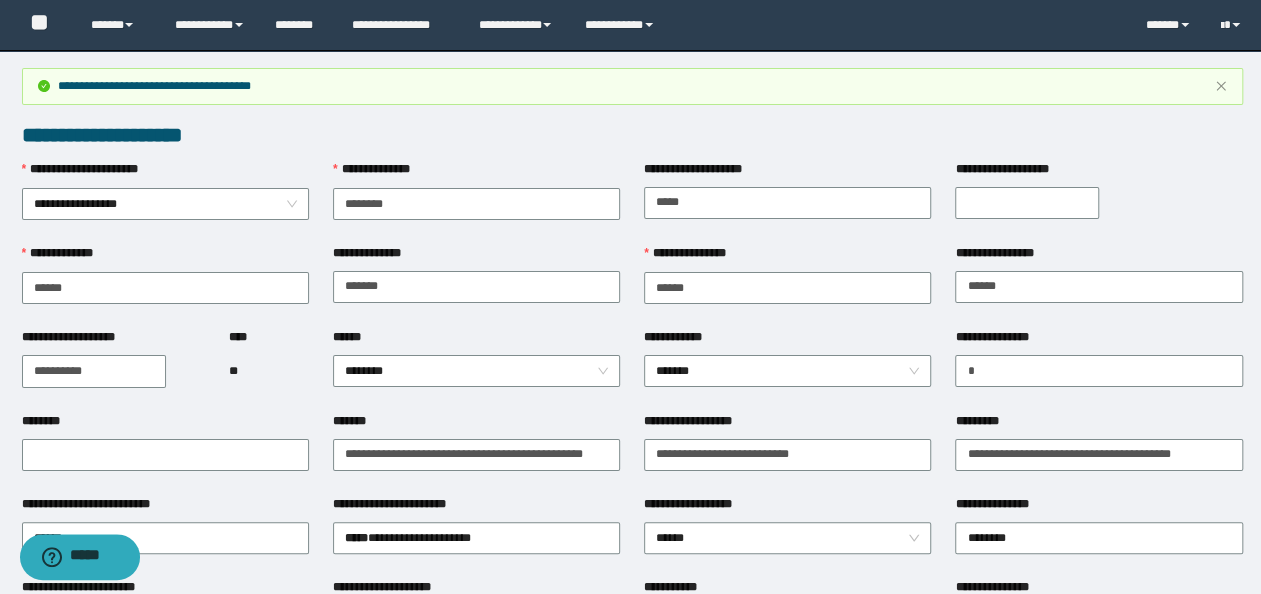 scroll, scrollTop: 0, scrollLeft: 0, axis: both 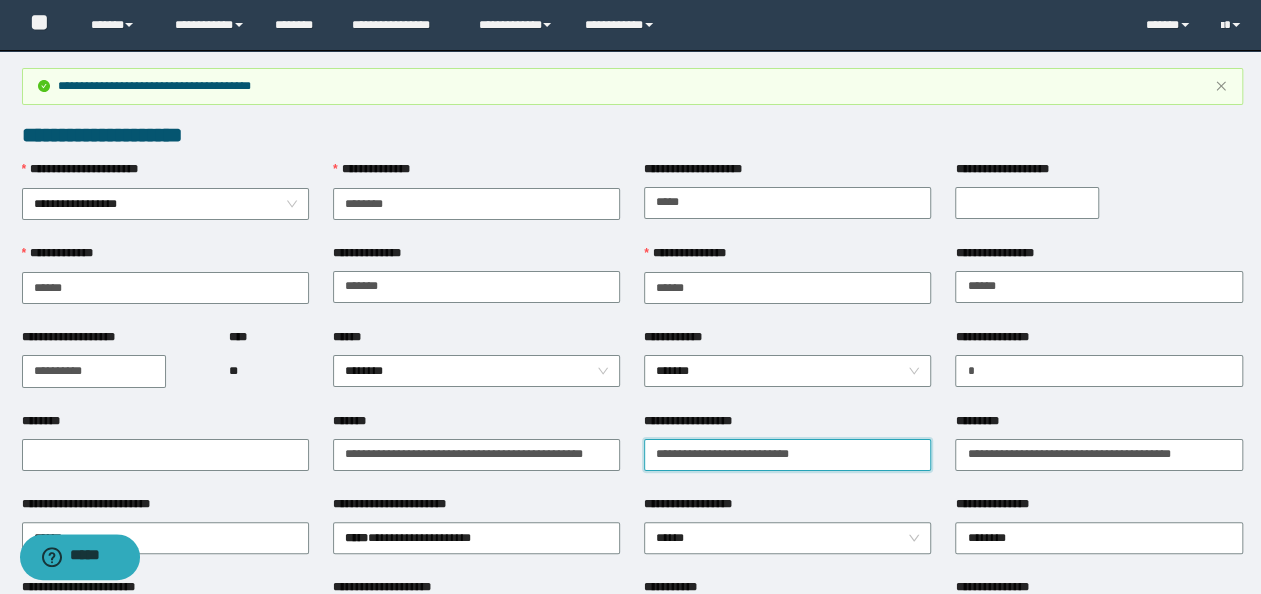 drag, startPoint x: 820, startPoint y: 458, endPoint x: 0, endPoint y: 438, distance: 820.2439 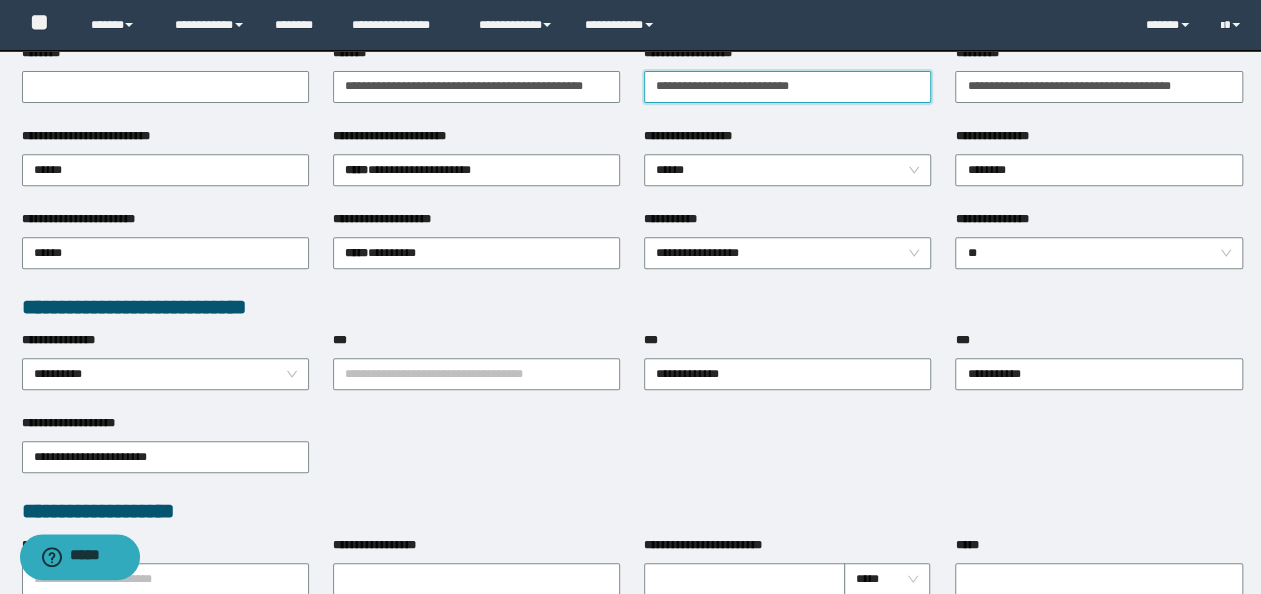 scroll, scrollTop: 400, scrollLeft: 0, axis: vertical 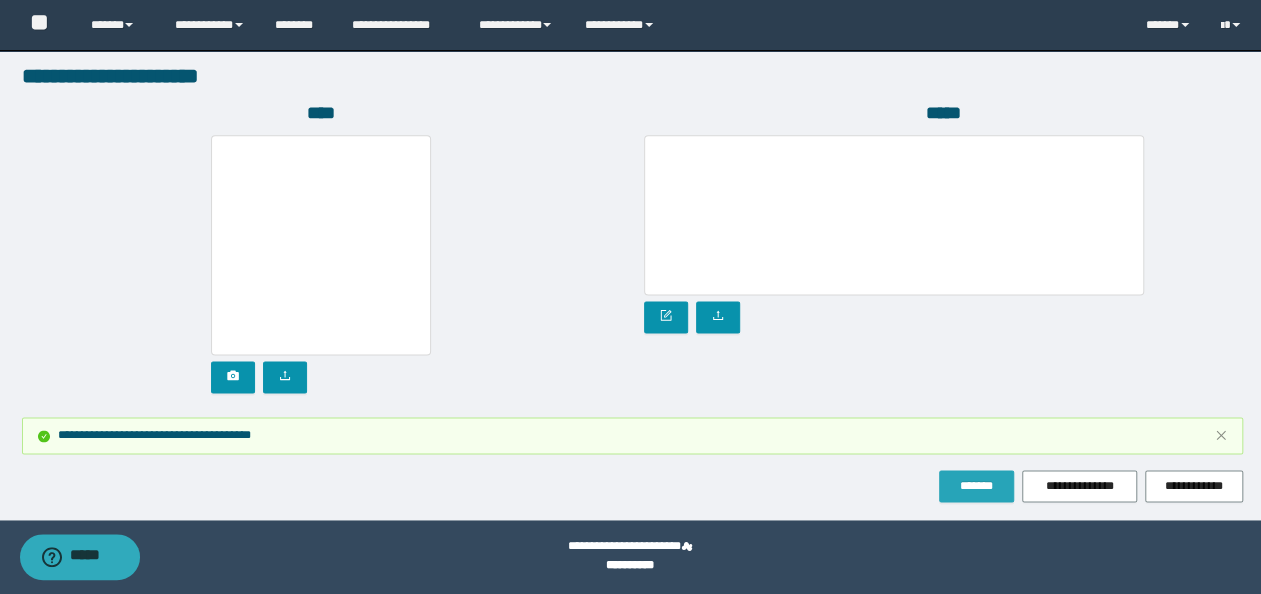 click on "*******" at bounding box center [976, 486] 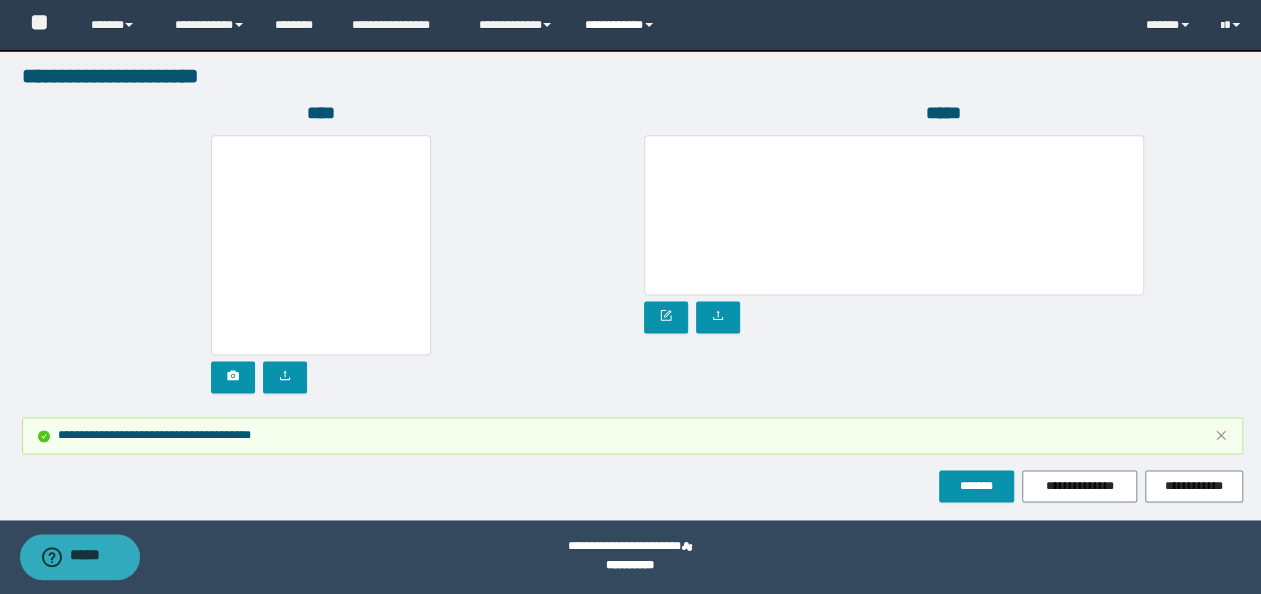 click on "**********" at bounding box center [622, 25] 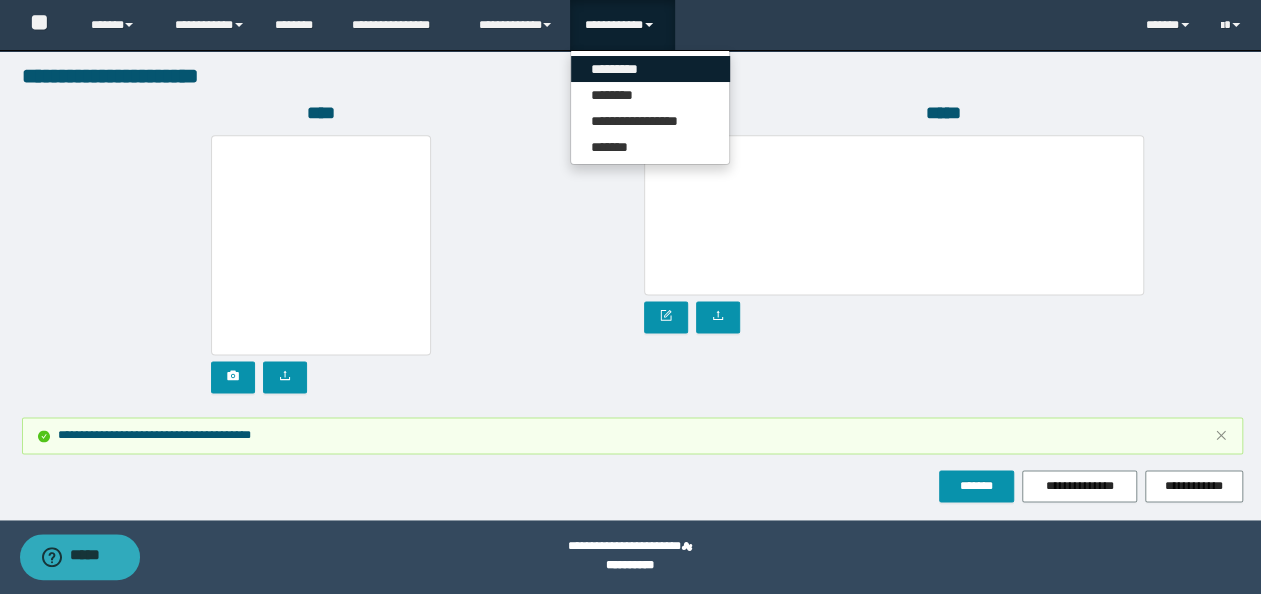 click on "*********" at bounding box center (650, 69) 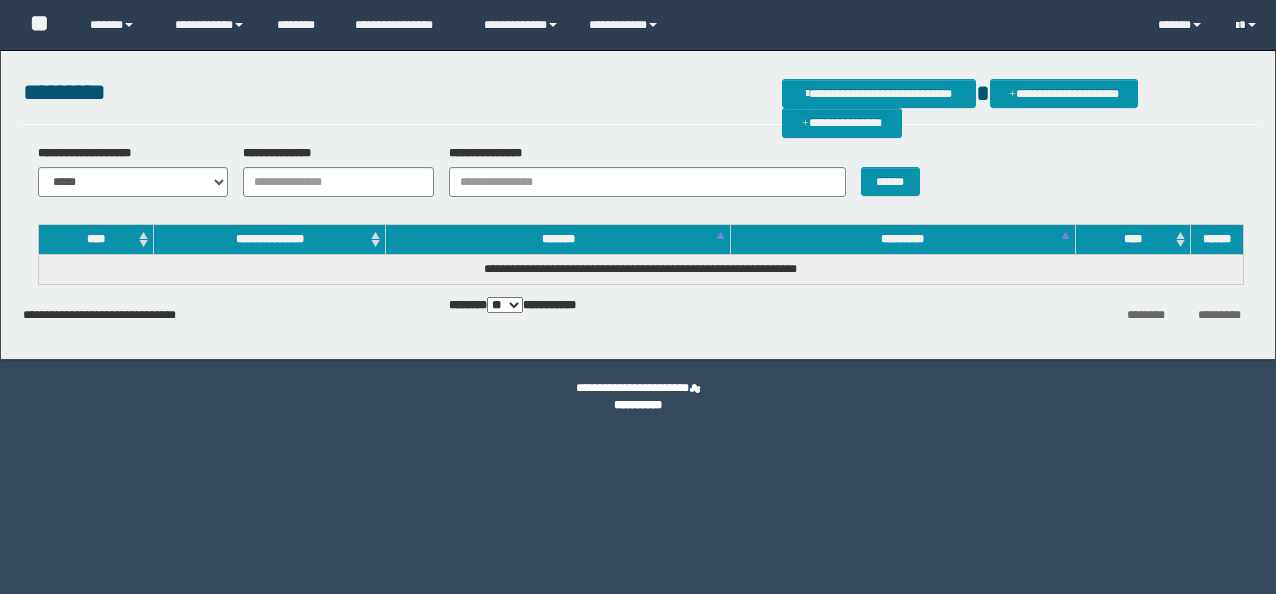 scroll, scrollTop: 0, scrollLeft: 0, axis: both 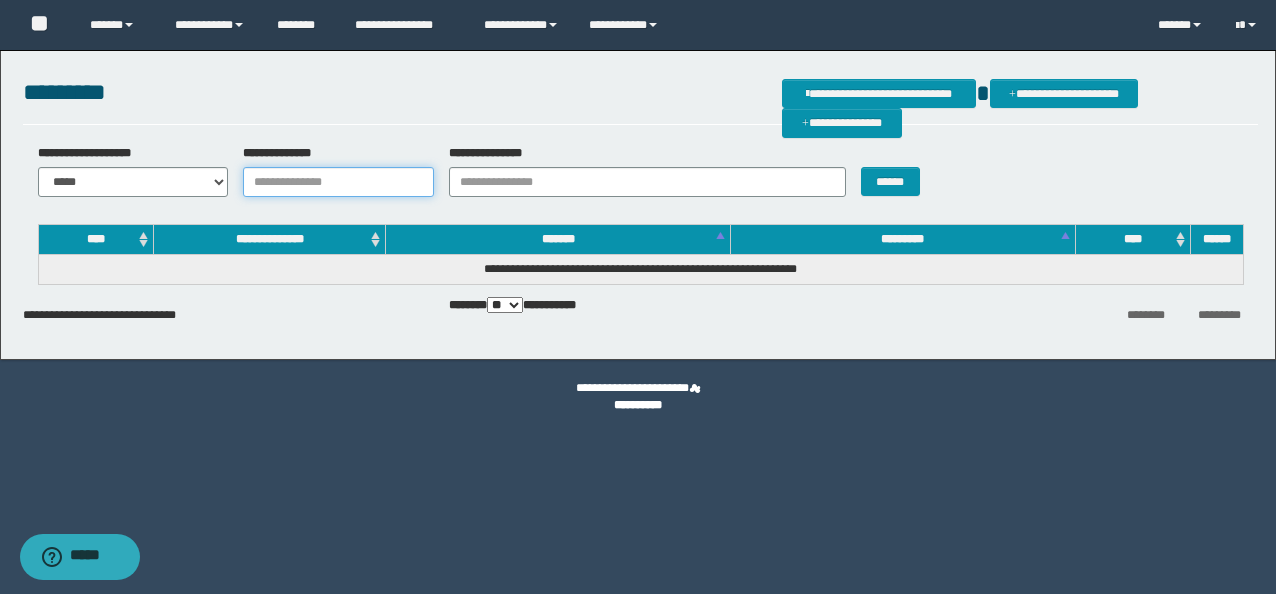 click on "**********" at bounding box center [338, 182] 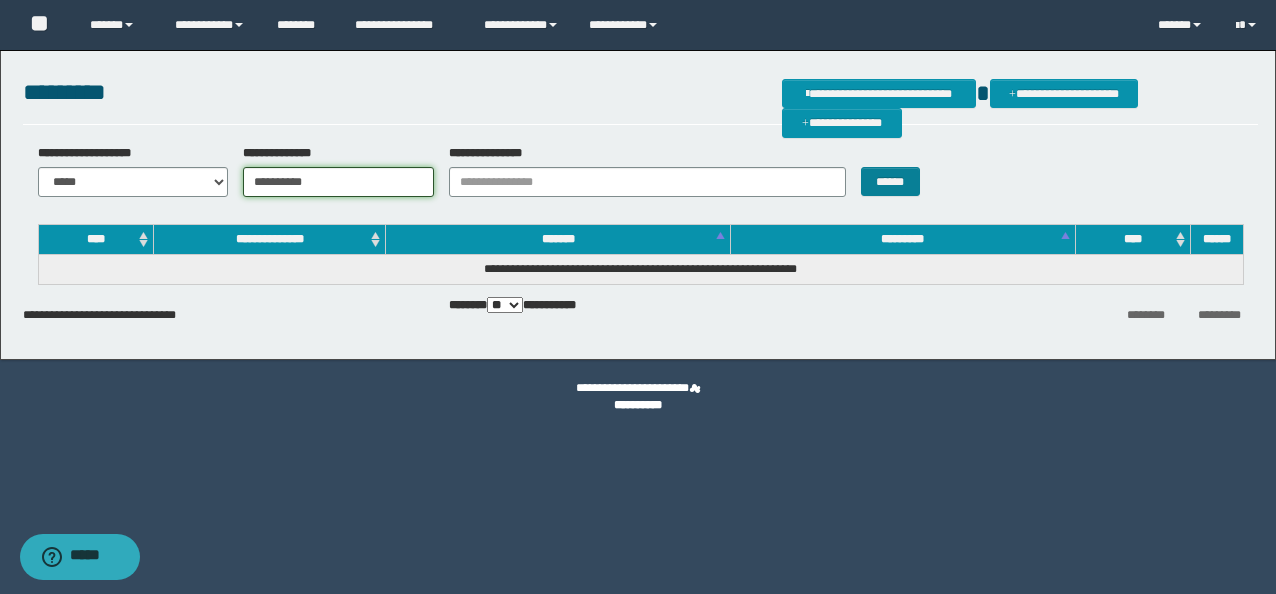 type on "**********" 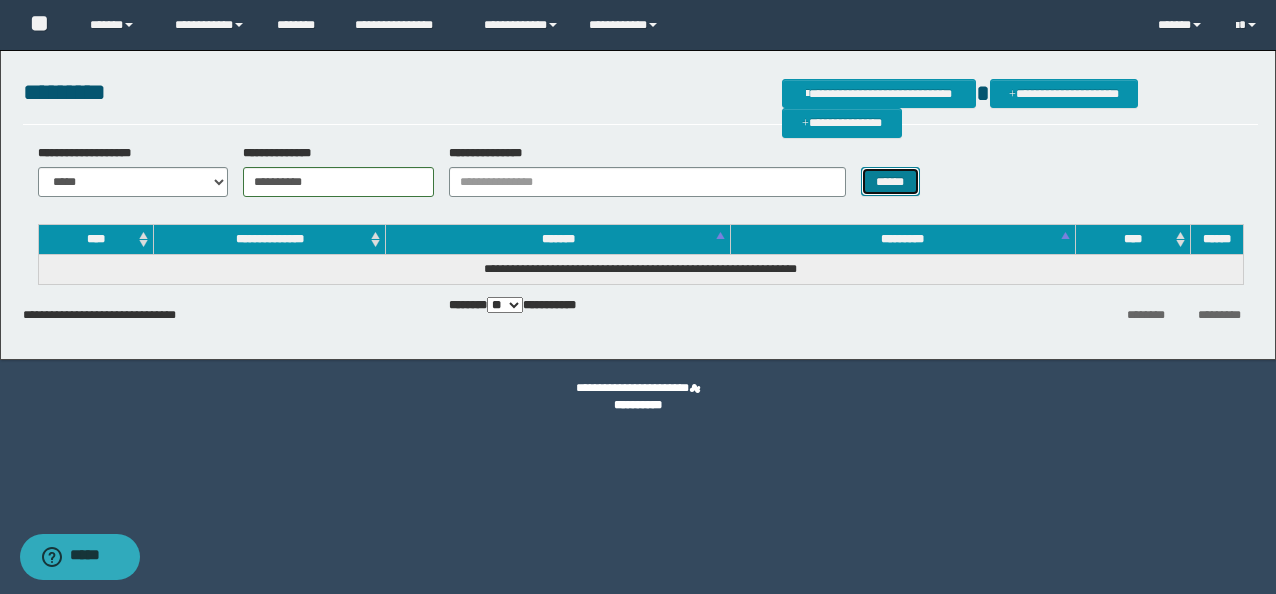 click on "******" at bounding box center (890, 181) 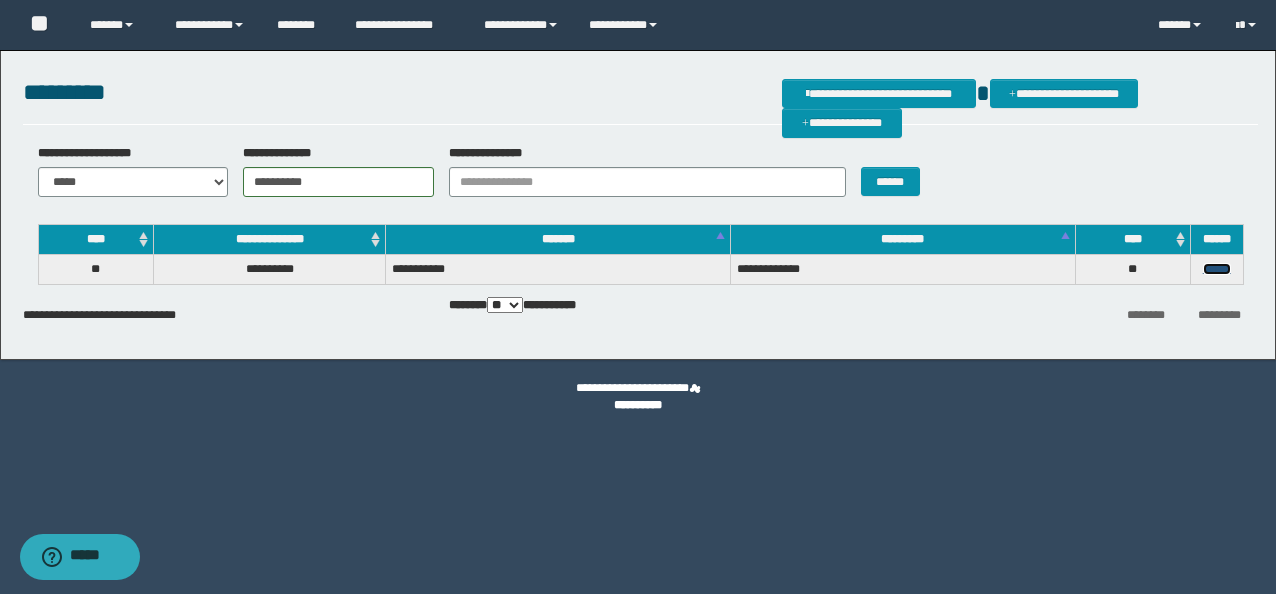 click on "******" at bounding box center (1217, 269) 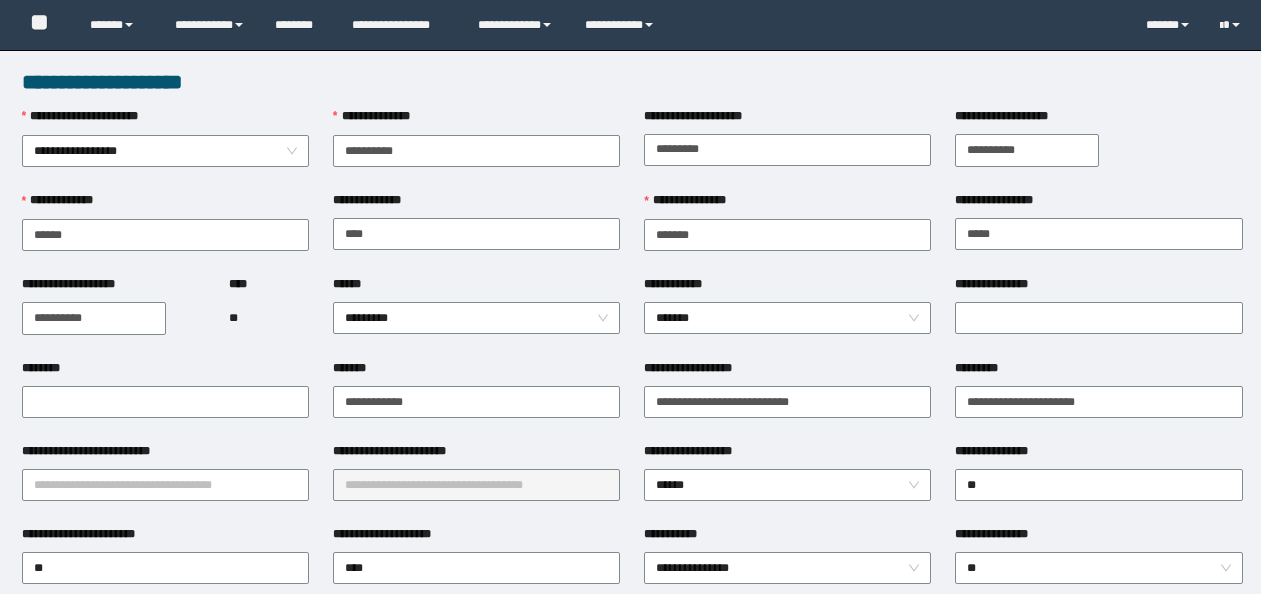 scroll, scrollTop: 0, scrollLeft: 0, axis: both 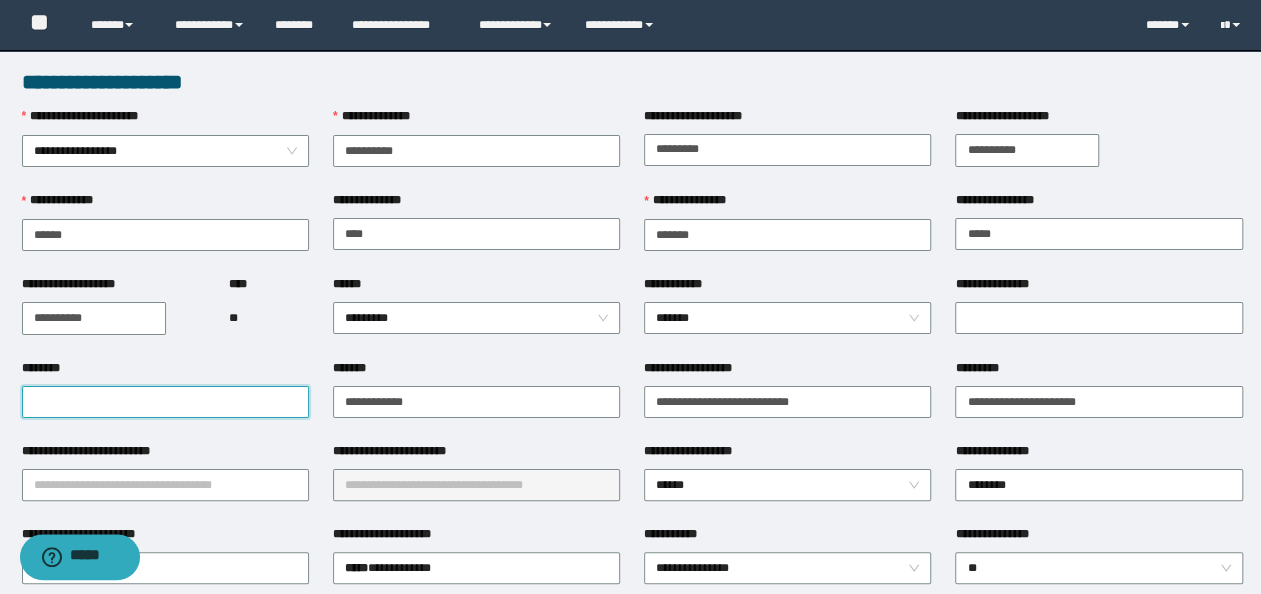 click on "********" at bounding box center [165, 402] 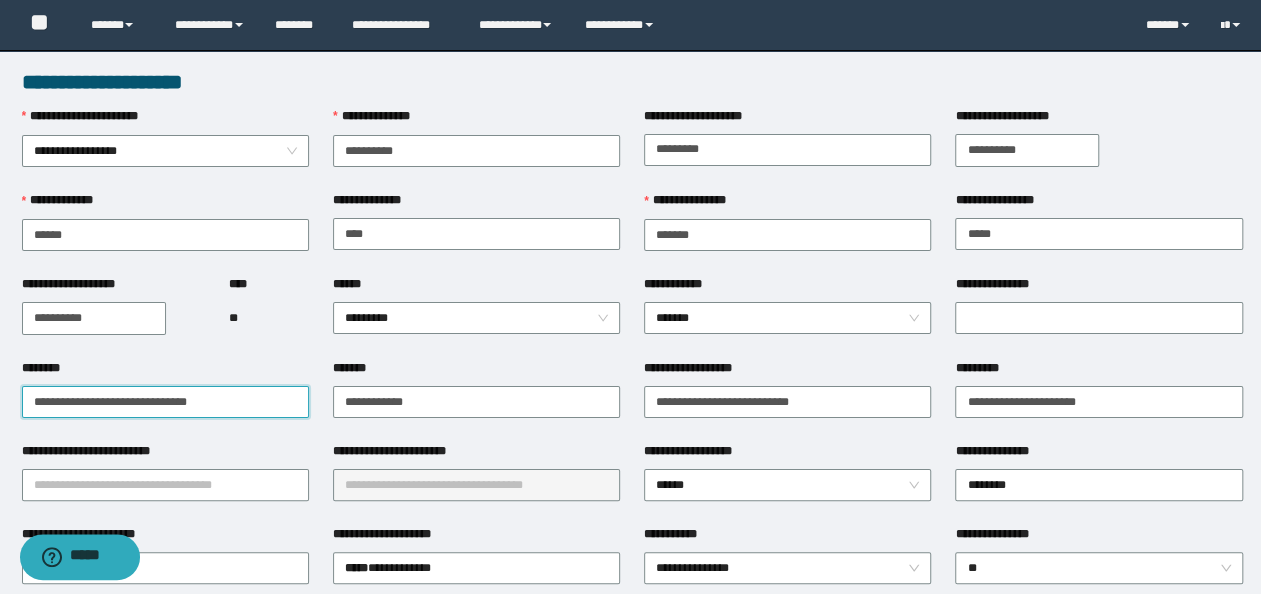 type on "**********" 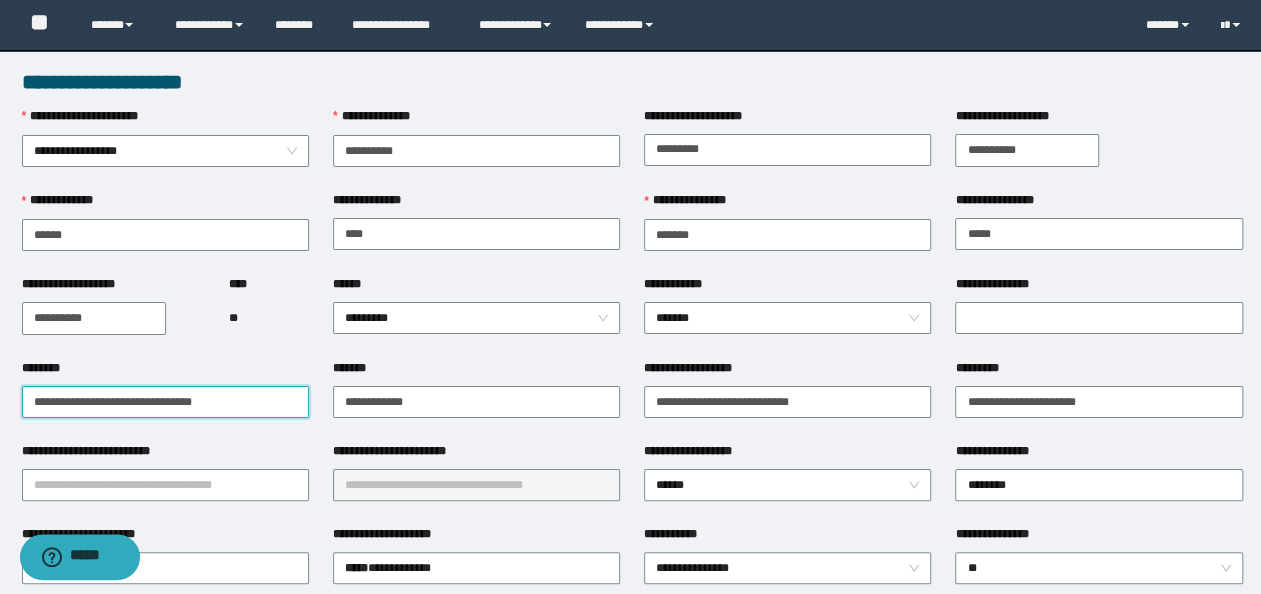 drag, startPoint x: 298, startPoint y: 402, endPoint x: -4, endPoint y: 340, distance: 308.29855 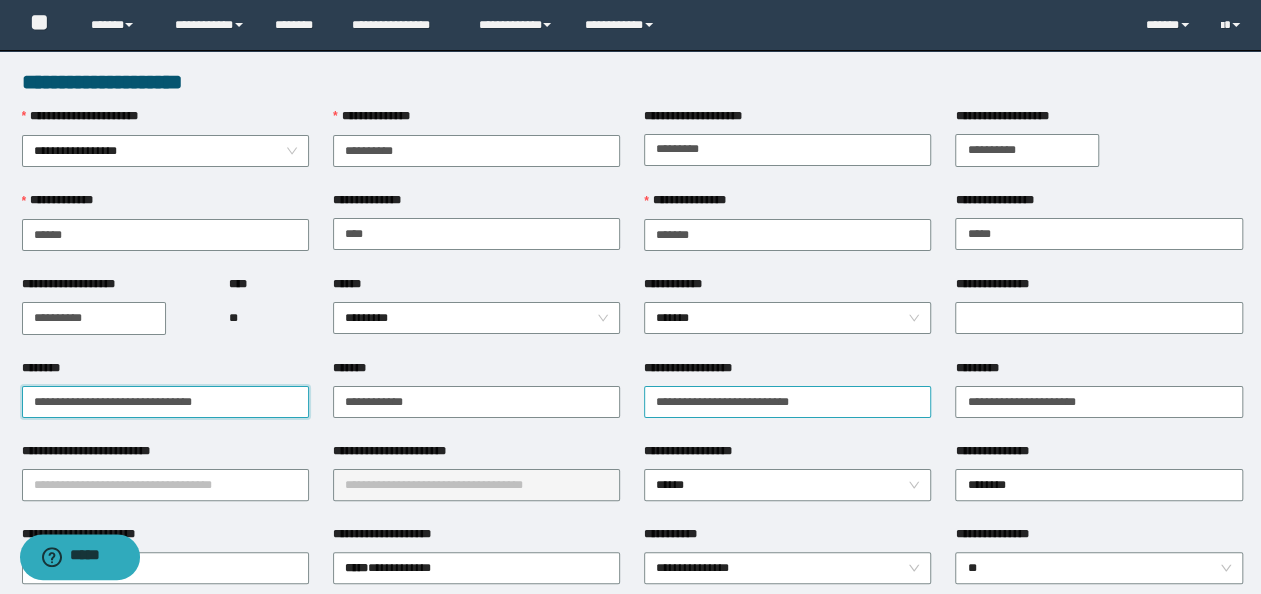type 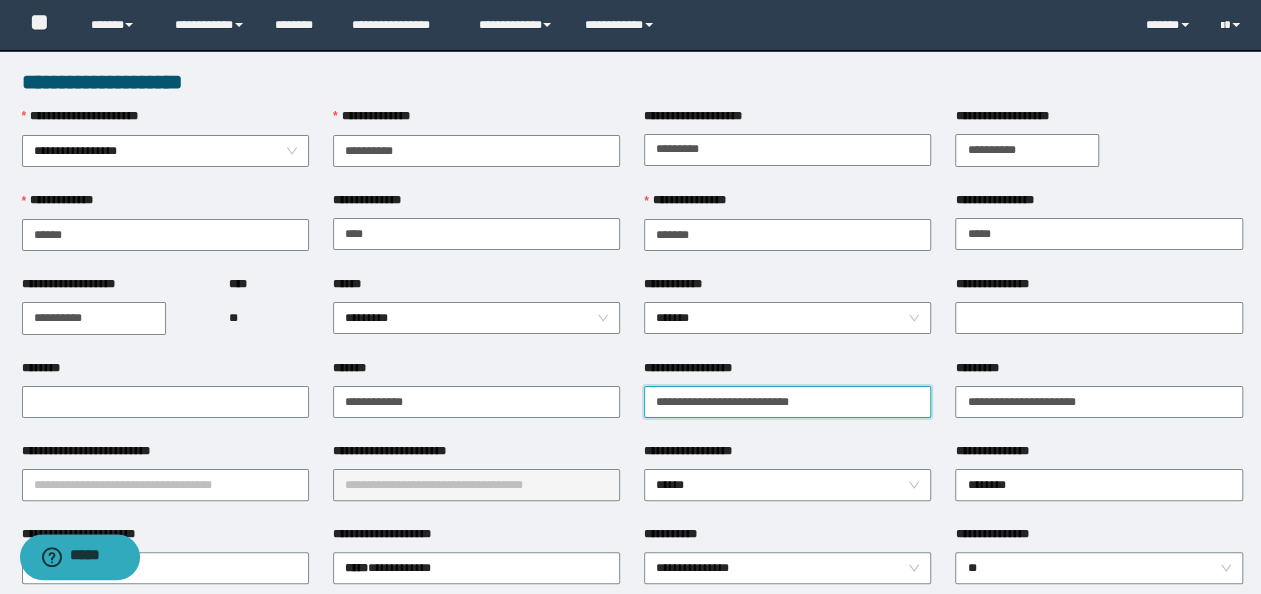 click on "**********" at bounding box center (787, 402) 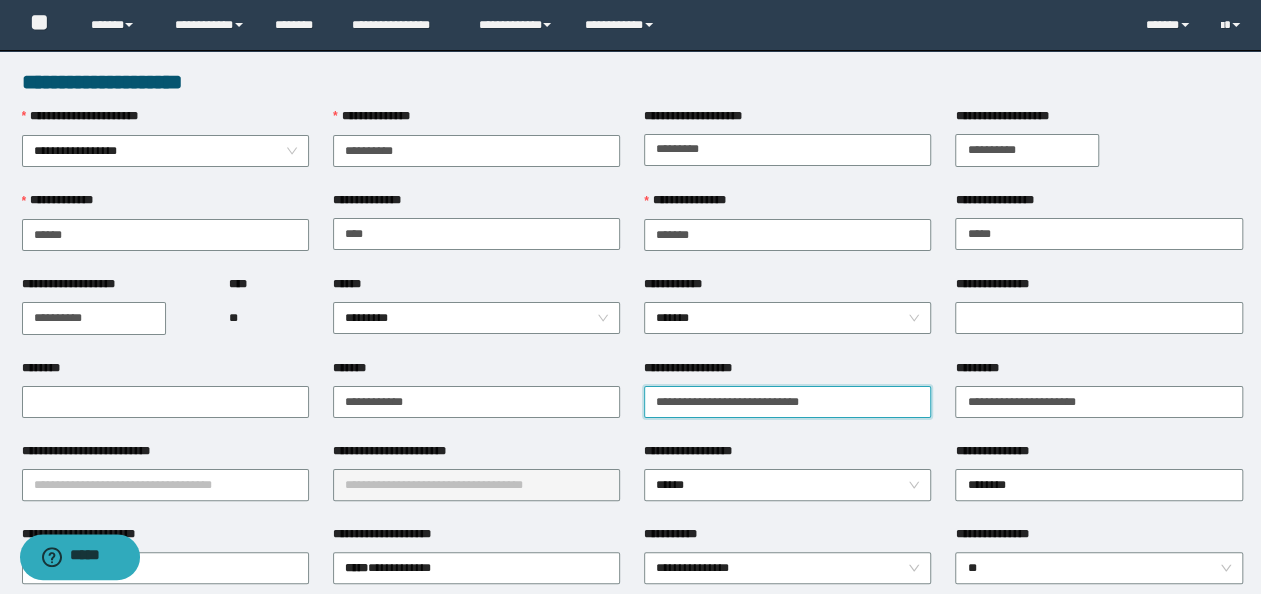 paste on "**********" 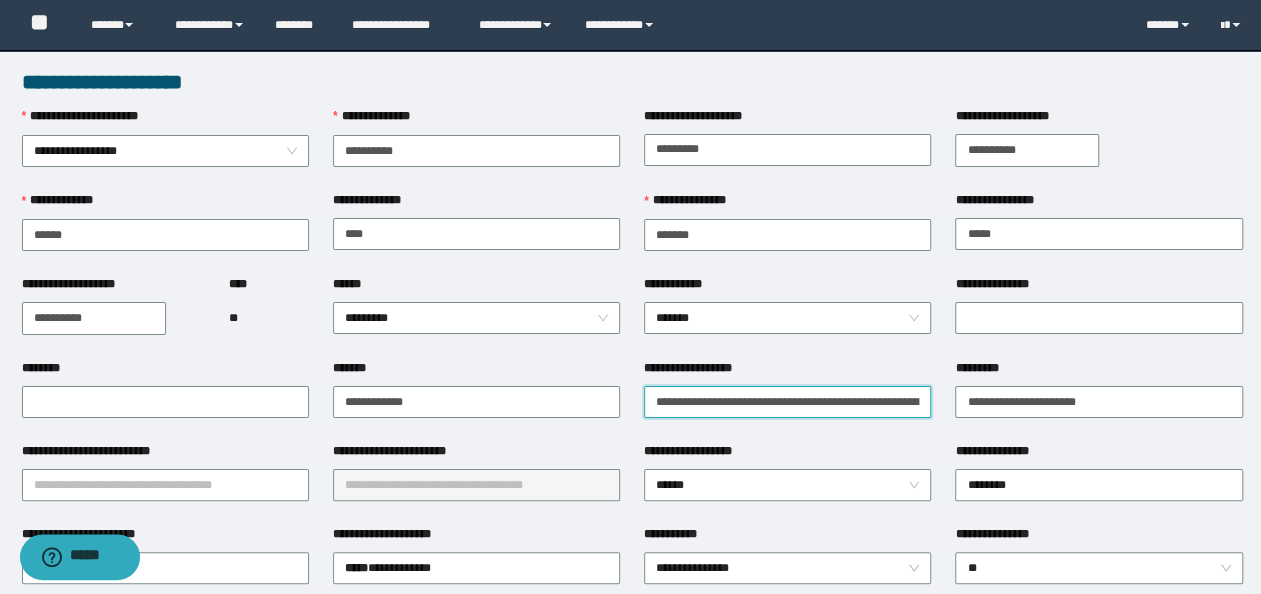 scroll, scrollTop: 0, scrollLeft: 103, axis: horizontal 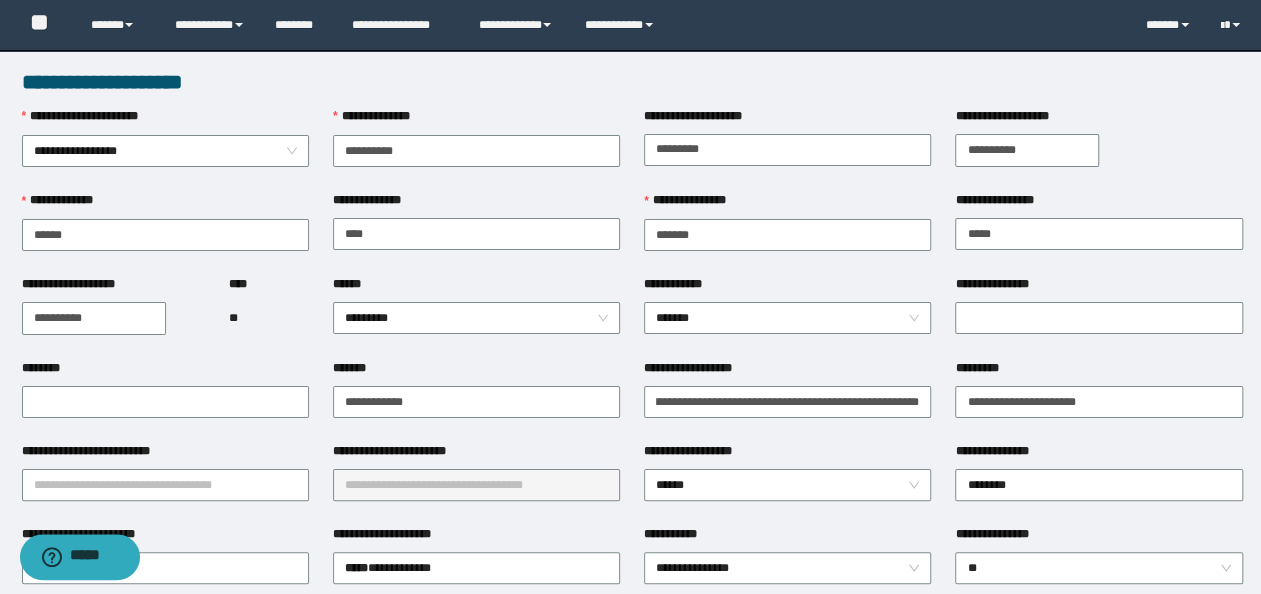 click on "**********" at bounding box center (787, 455) 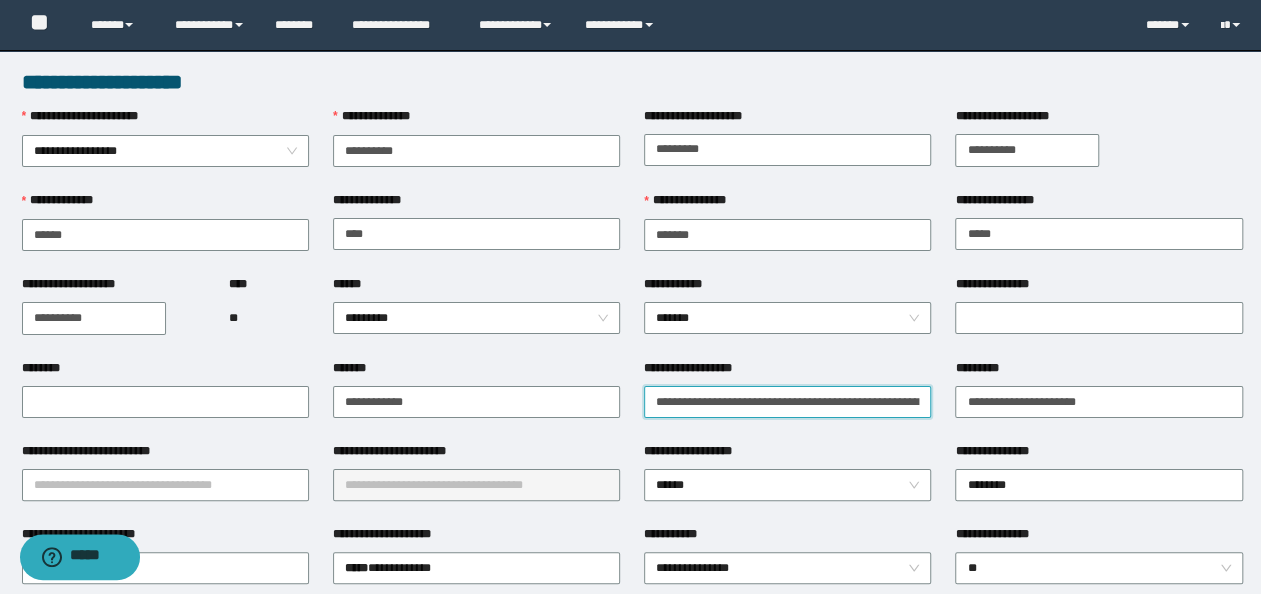 scroll, scrollTop: 0, scrollLeft: 103, axis: horizontal 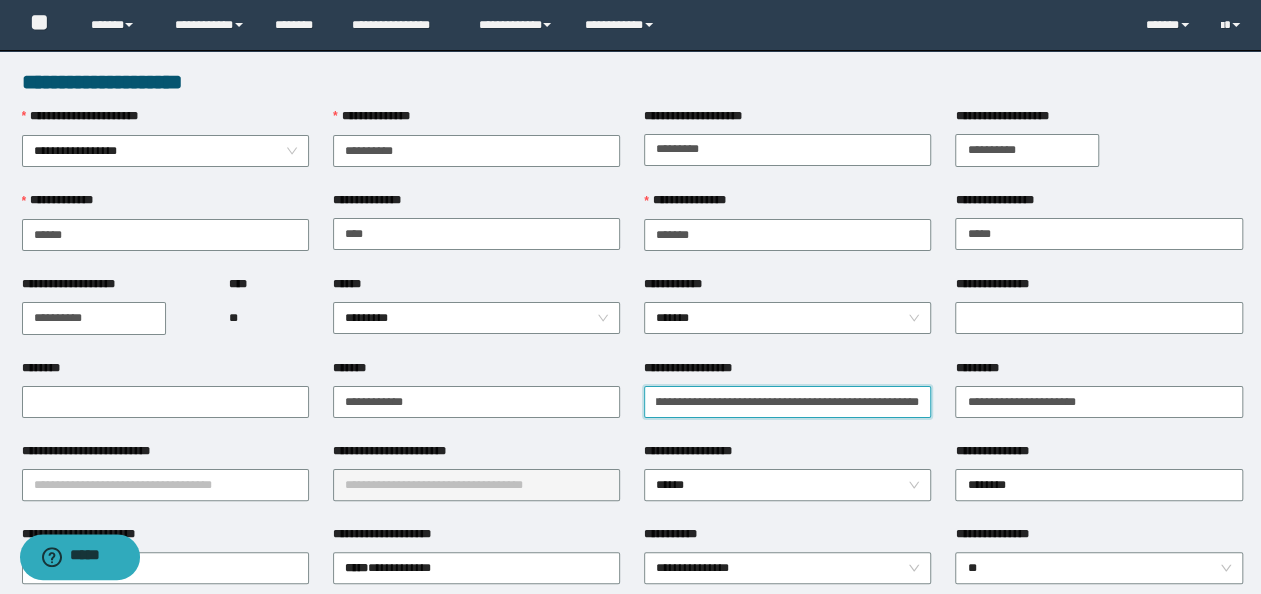 drag, startPoint x: 822, startPoint y: 398, endPoint x: 1096, endPoint y: 418, distance: 274.72894 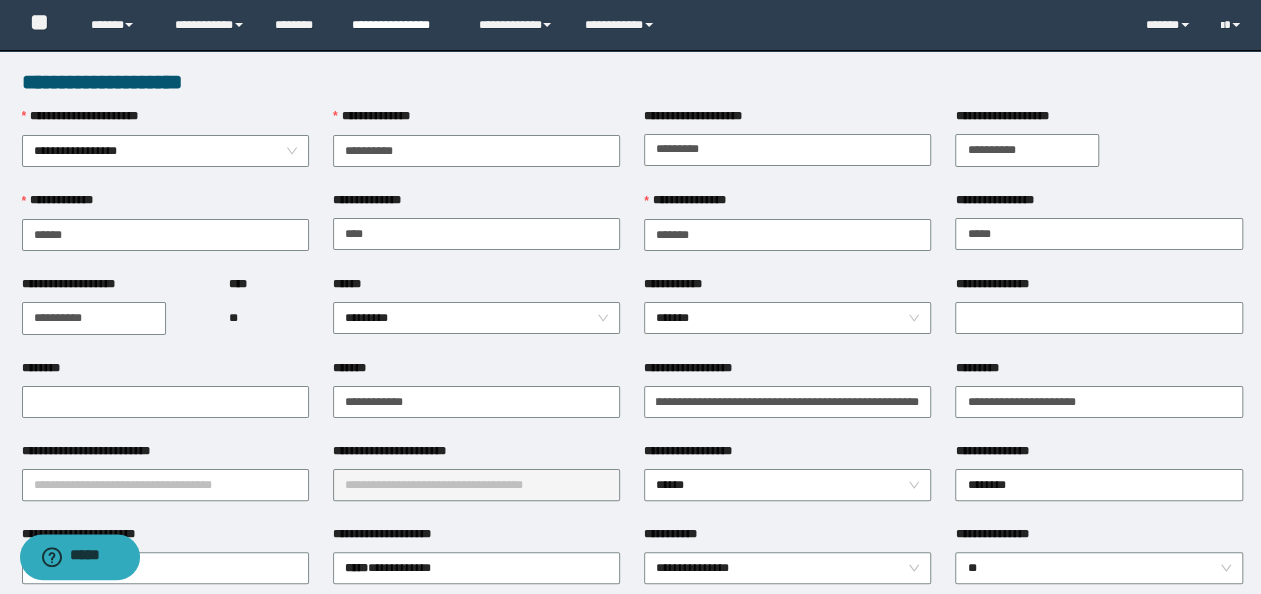 scroll, scrollTop: 0, scrollLeft: 0, axis: both 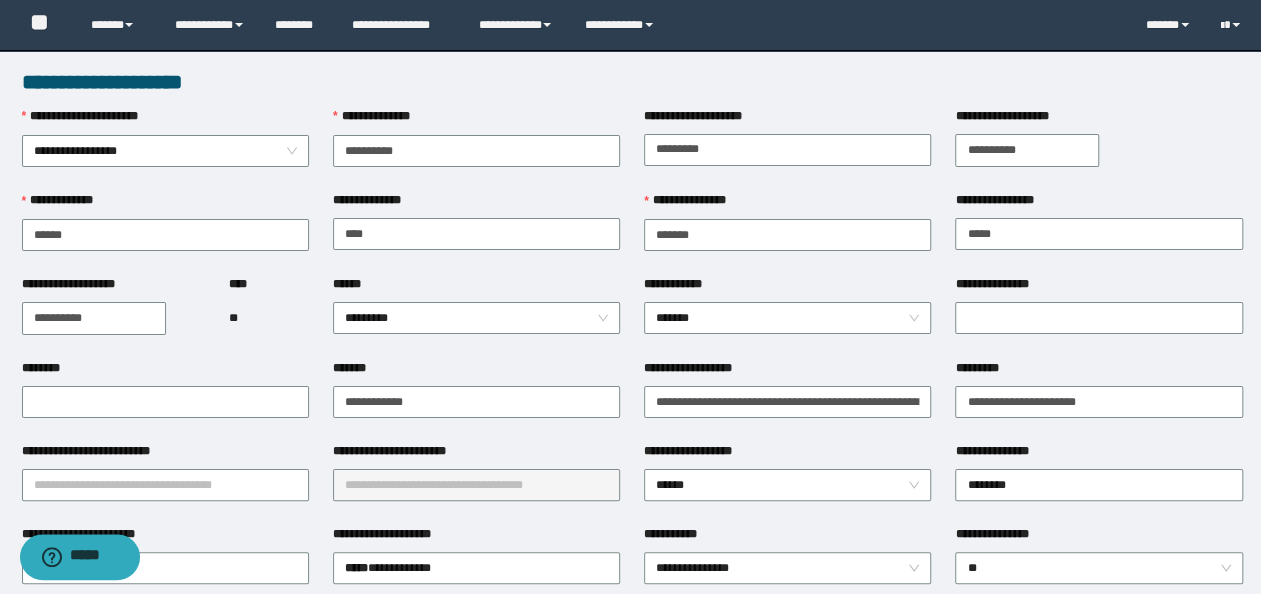 click on "**********" at bounding box center [787, 400] 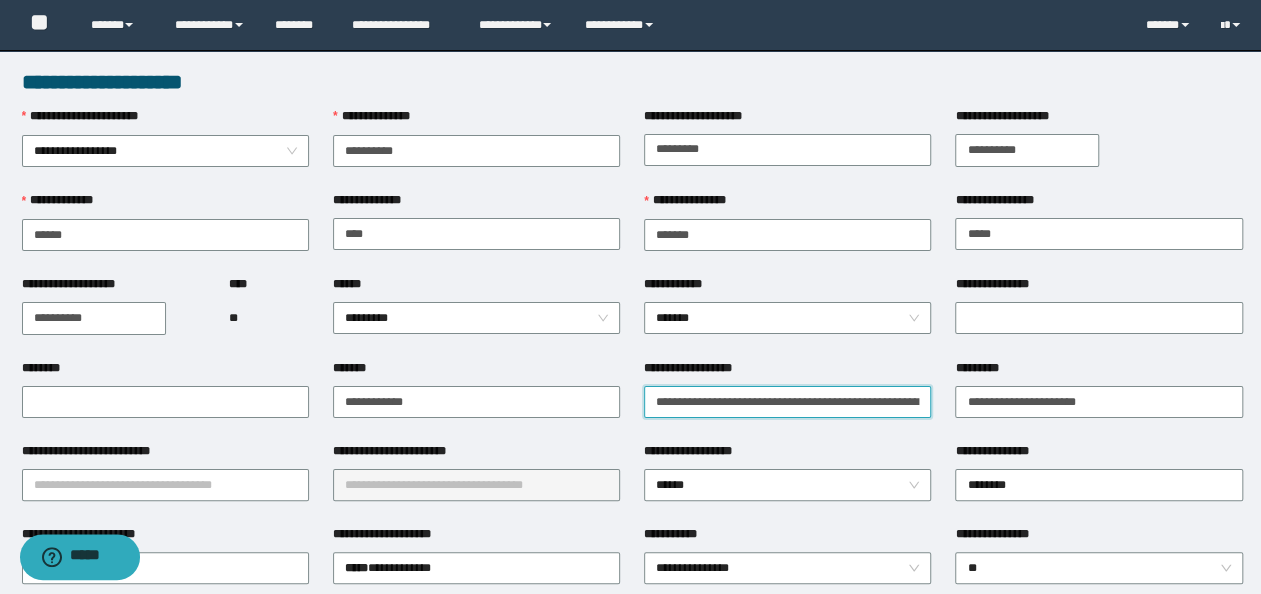 drag, startPoint x: 810, startPoint y: 402, endPoint x: 314, endPoint y: 402, distance: 496 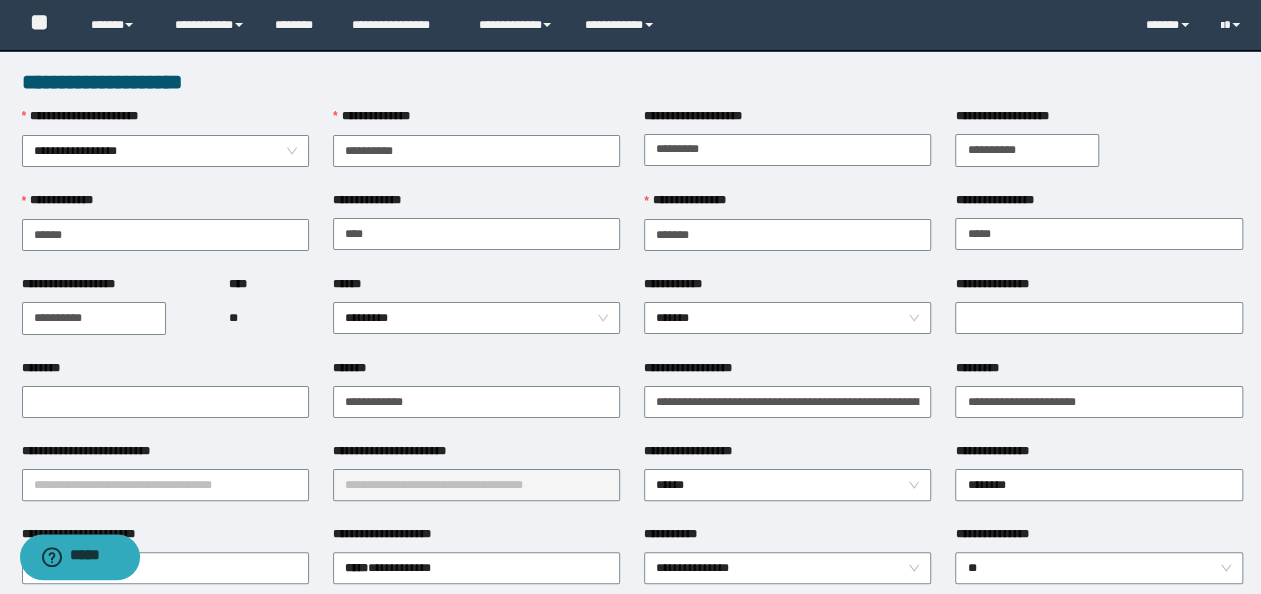 click on "**********" at bounding box center [787, 455] 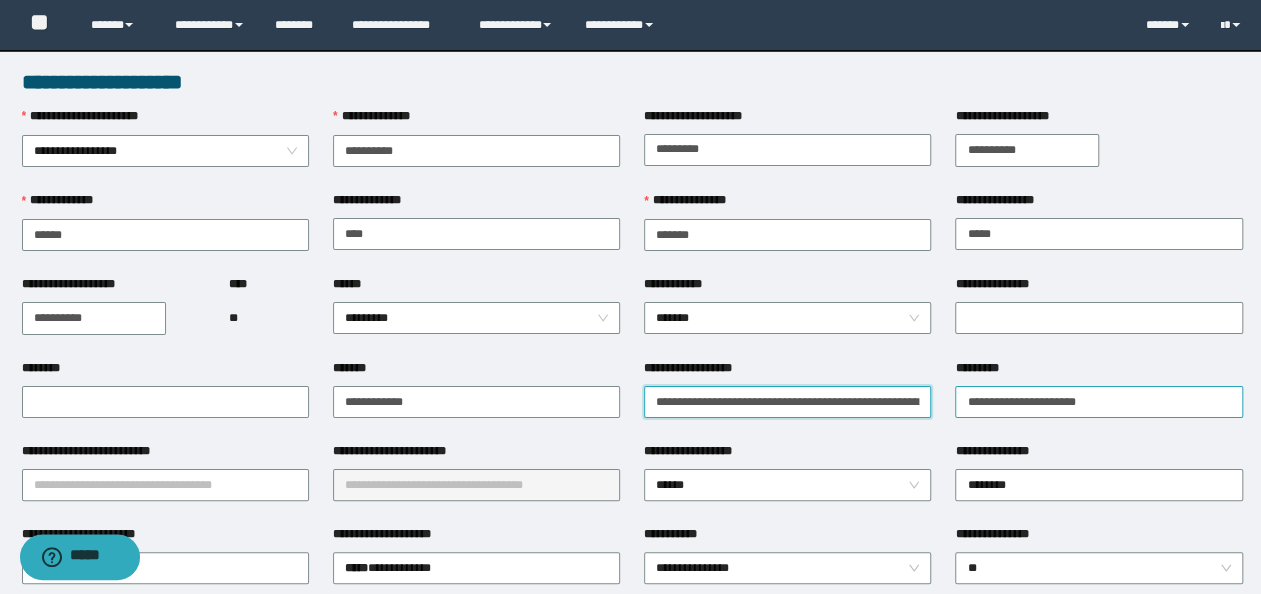 scroll, scrollTop: 0, scrollLeft: 129, axis: horizontal 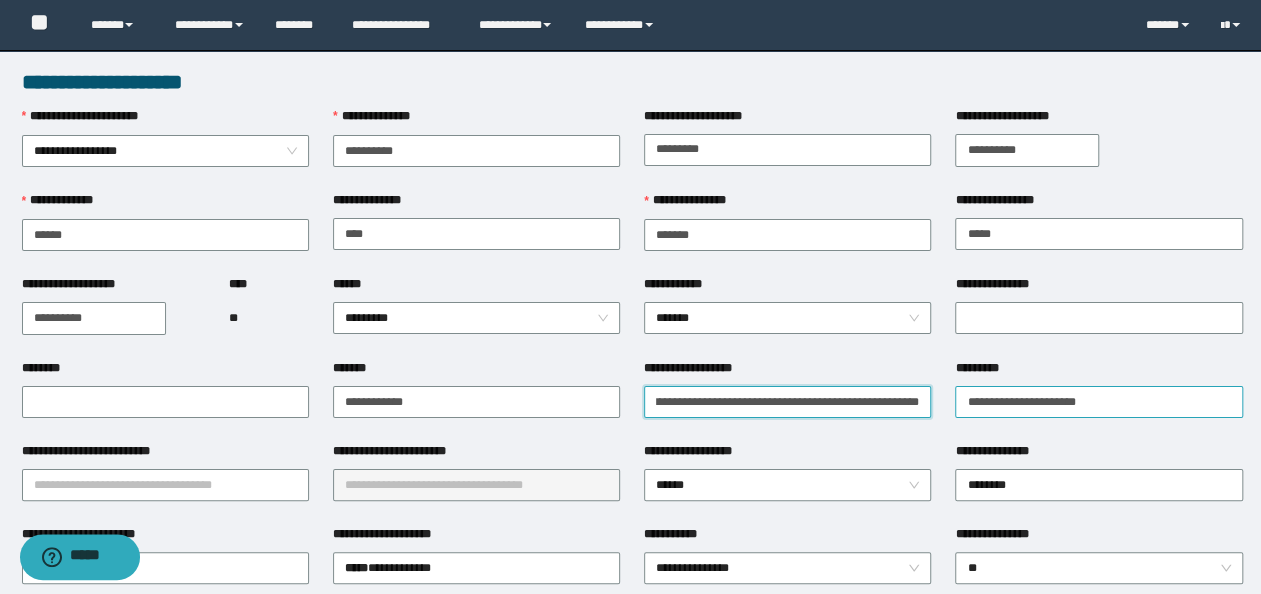 drag, startPoint x: 647, startPoint y: 402, endPoint x: 1108, endPoint y: 401, distance: 461.0011 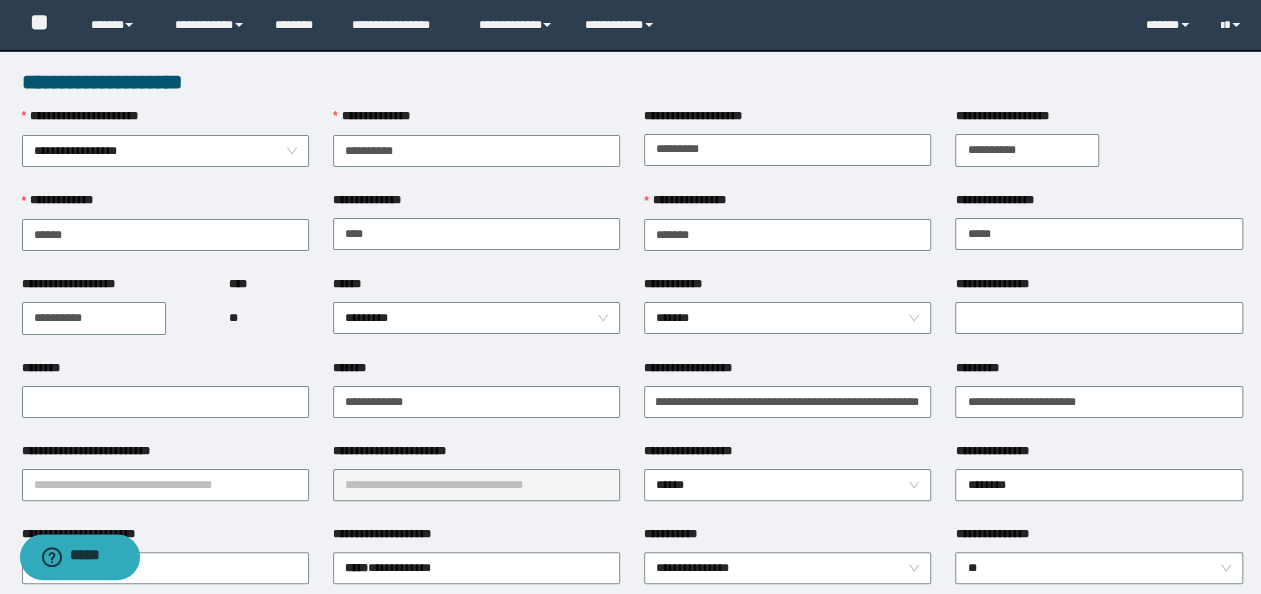 scroll, scrollTop: 0, scrollLeft: 0, axis: both 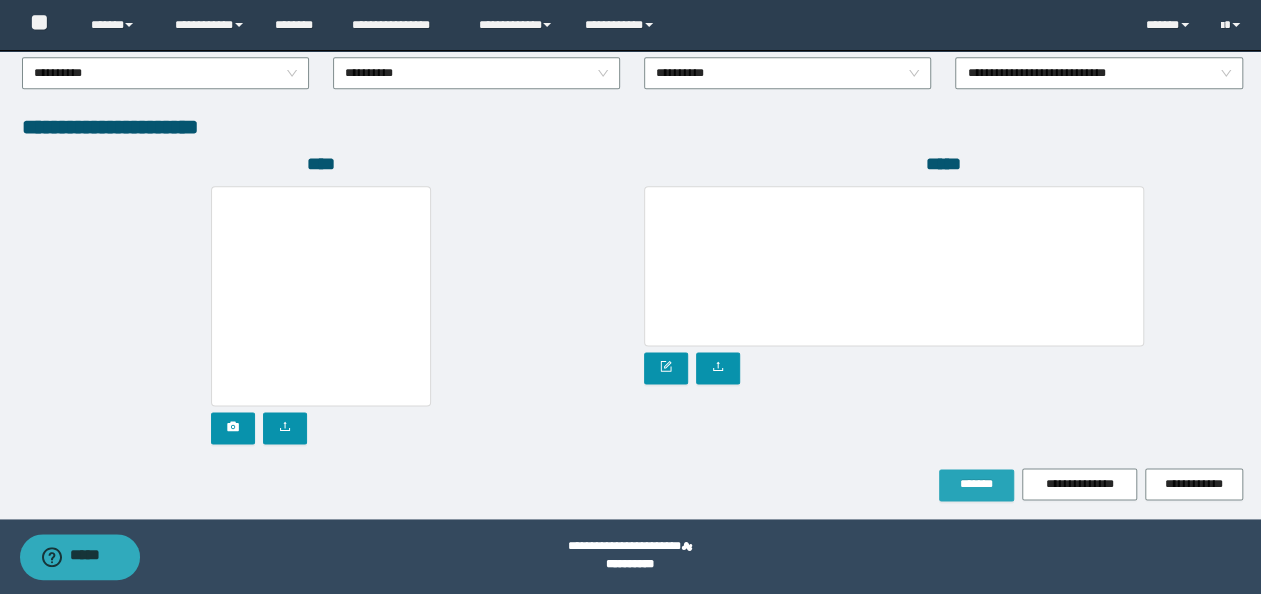 click on "*******" at bounding box center (976, 484) 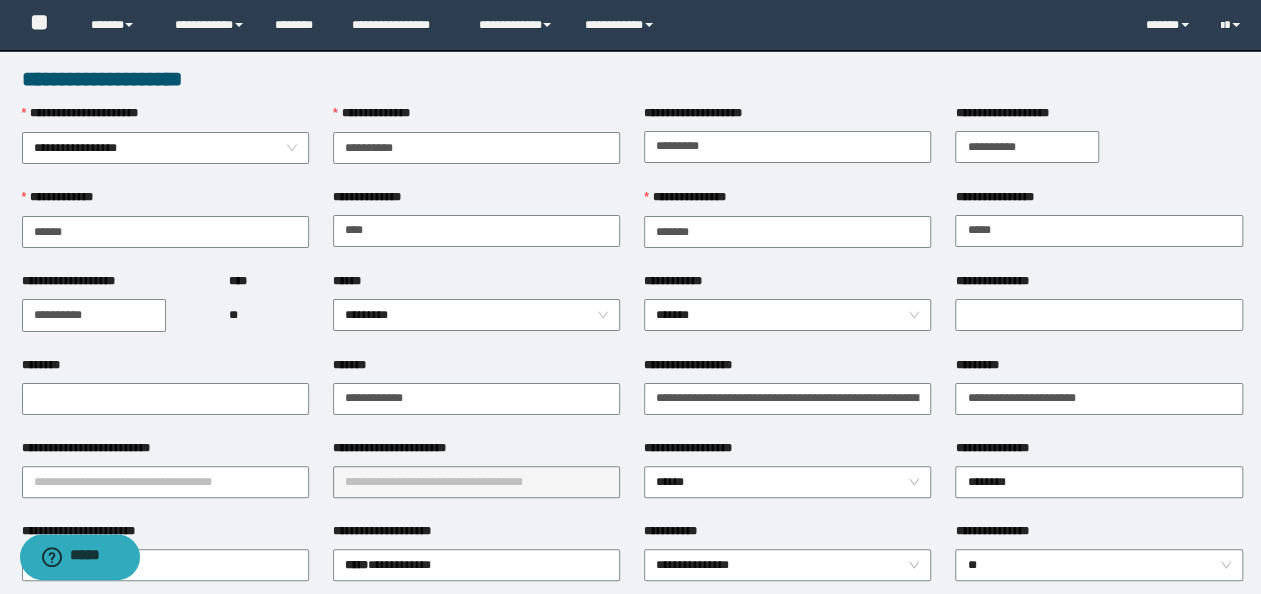 scroll, scrollTop: 0, scrollLeft: 0, axis: both 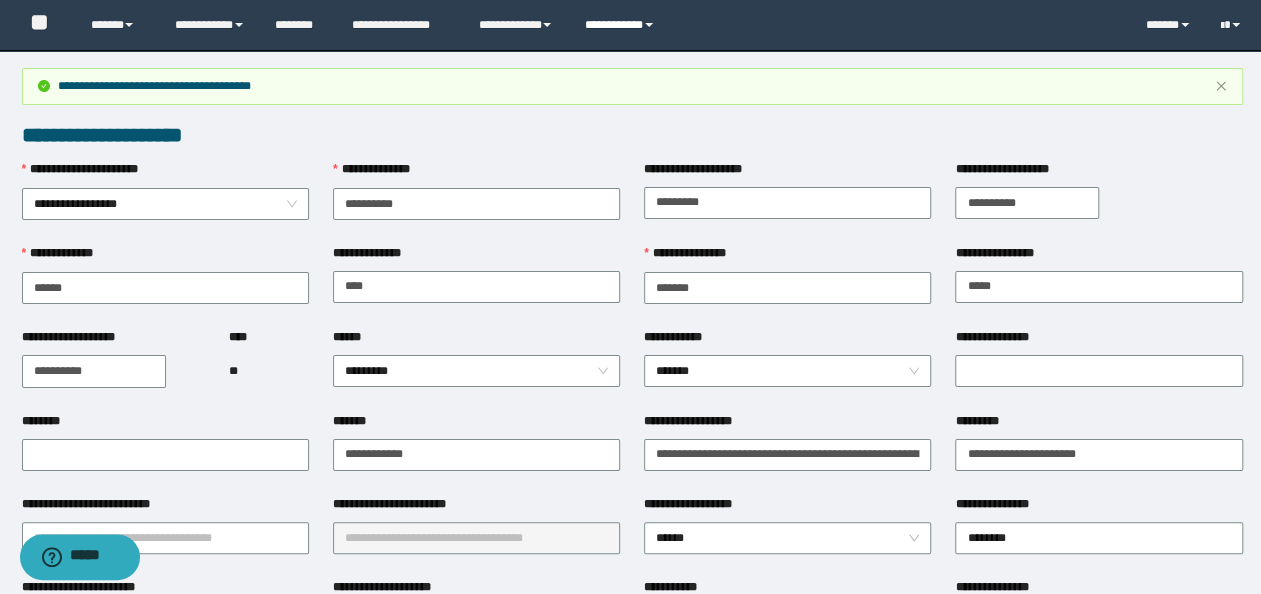 click on "**********" at bounding box center (622, 25) 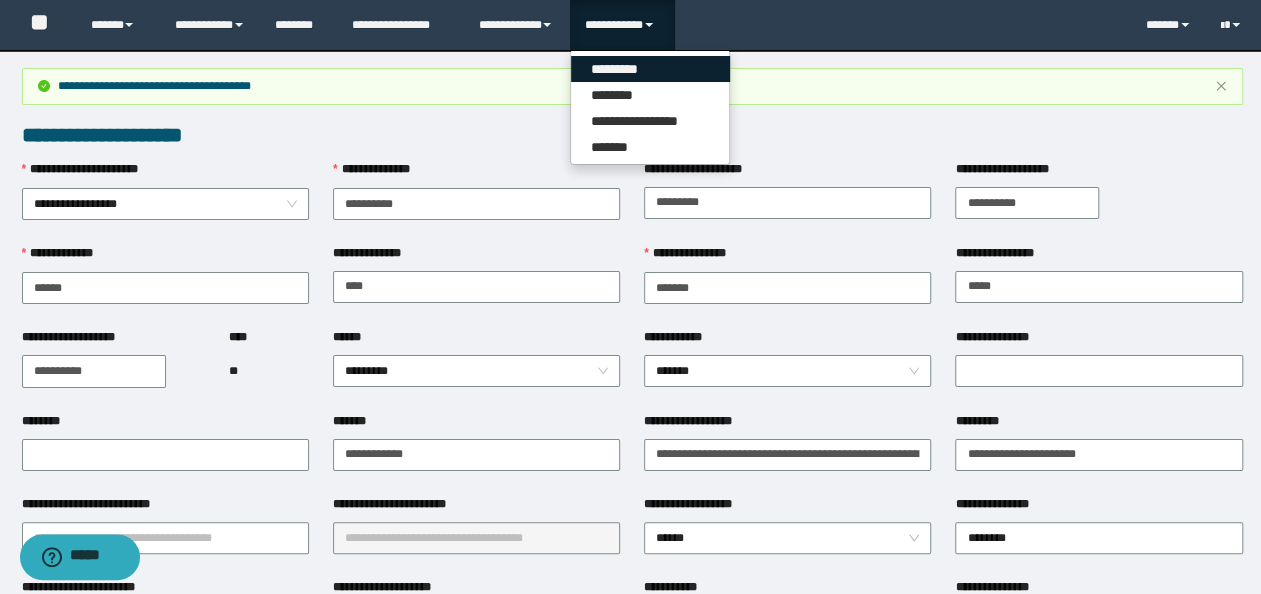 click on "*********" at bounding box center (650, 69) 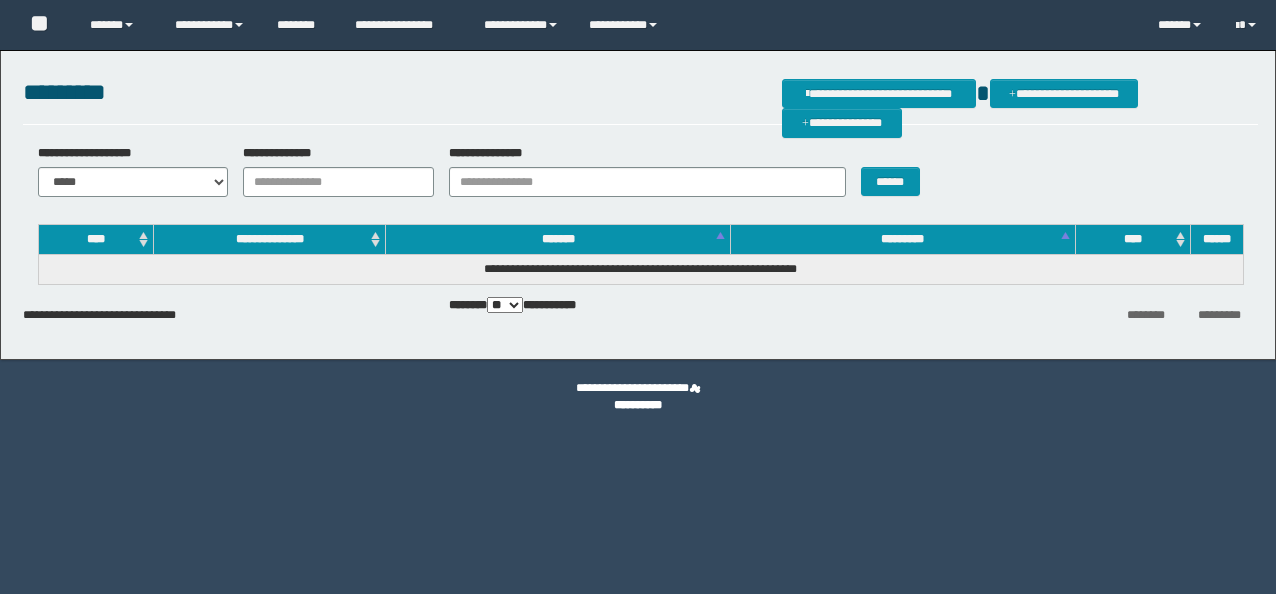 scroll, scrollTop: 0, scrollLeft: 0, axis: both 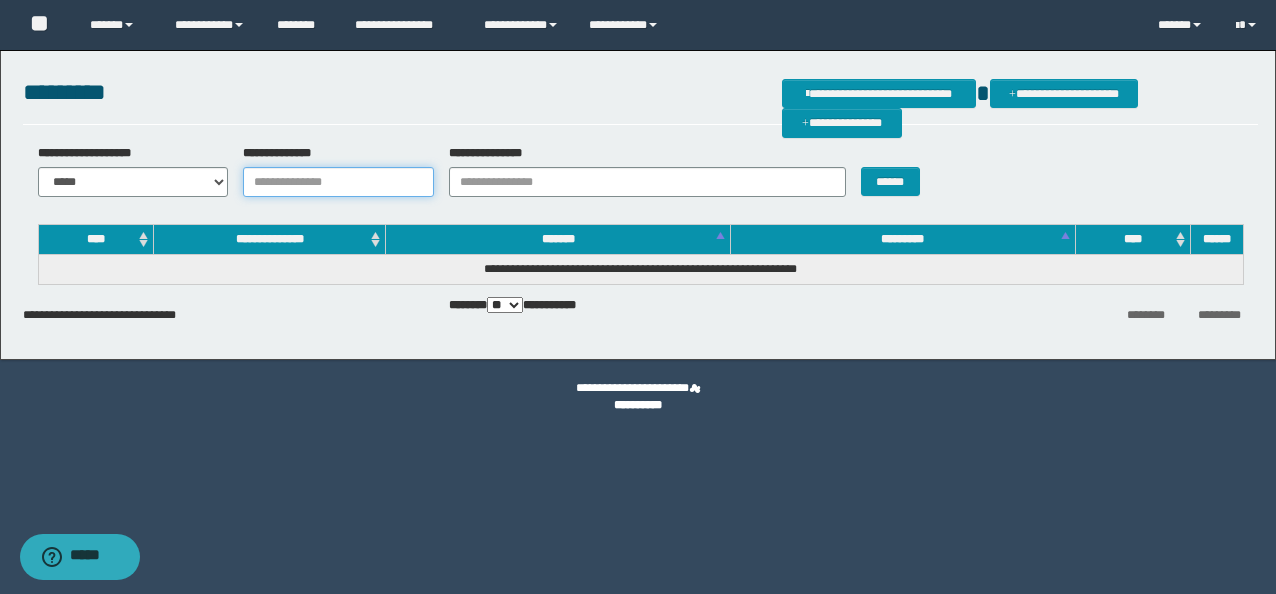 click on "**********" at bounding box center (338, 182) 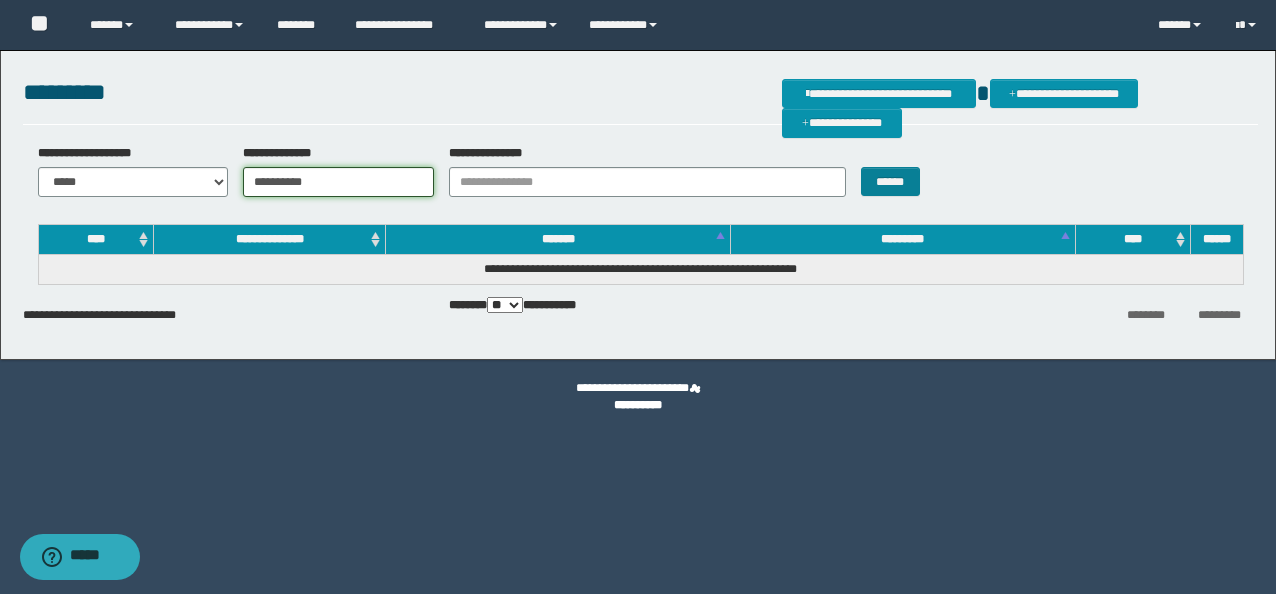 type on "**********" 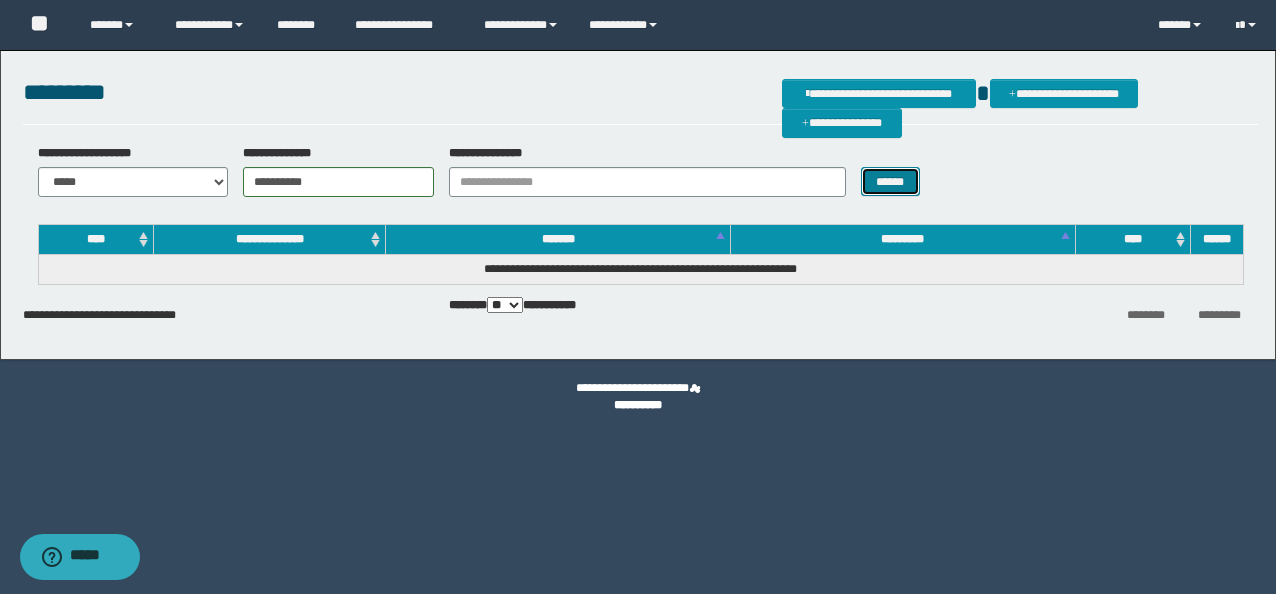 click on "******" at bounding box center (890, 181) 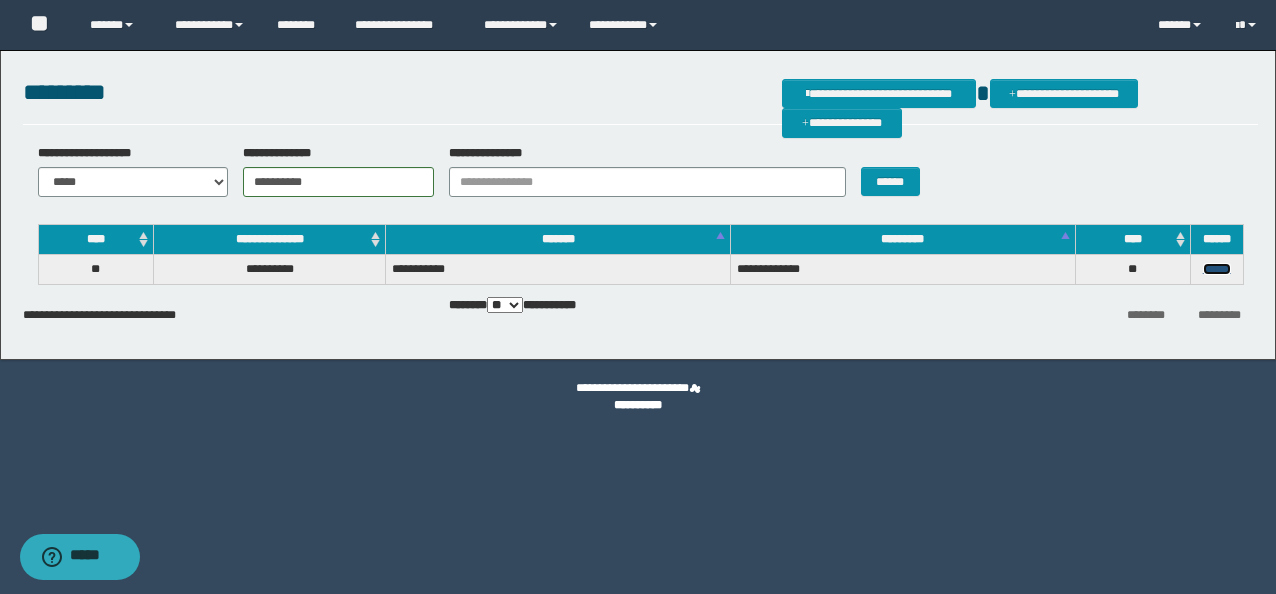 click on "******" at bounding box center [1217, 269] 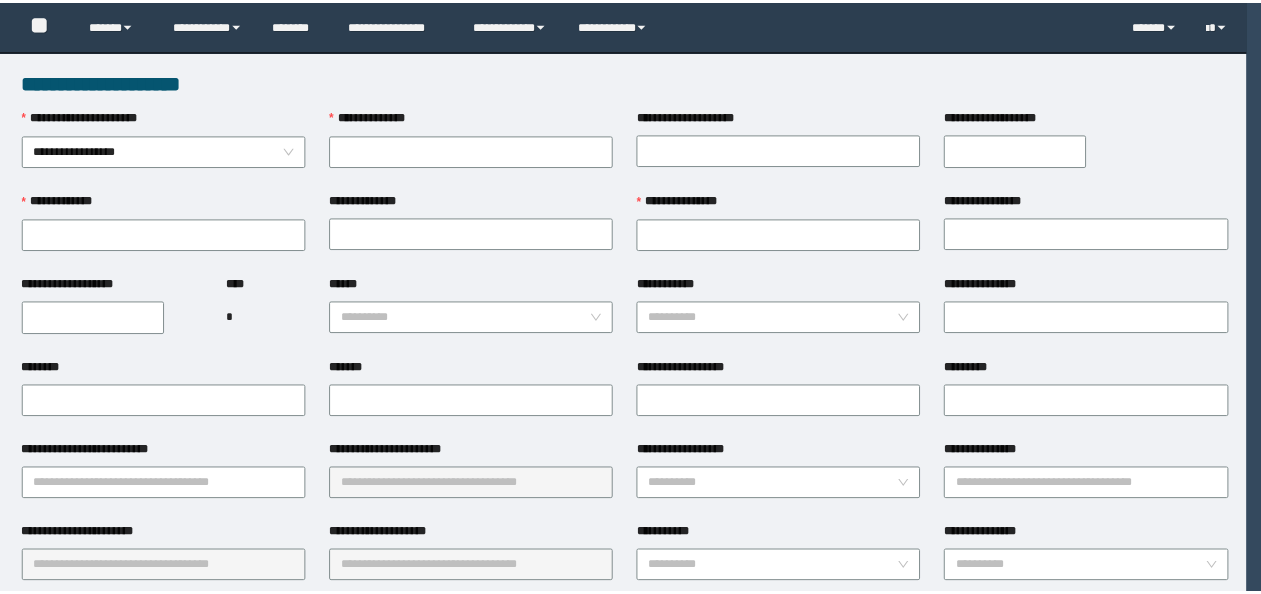 scroll, scrollTop: 0, scrollLeft: 0, axis: both 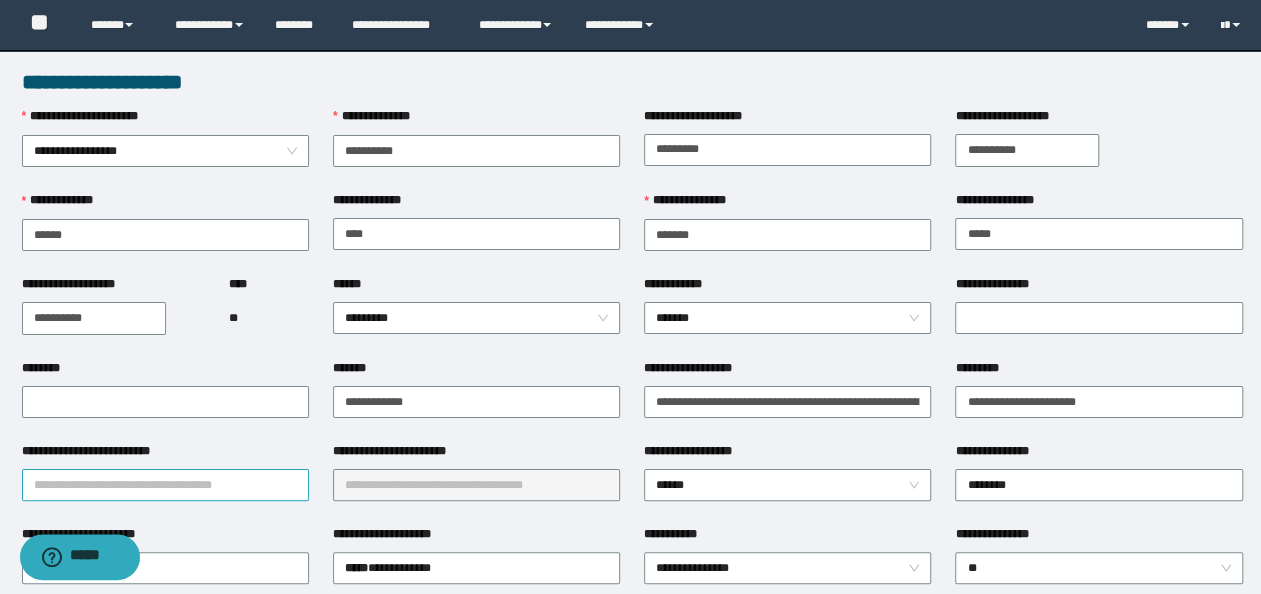 click on "**********" at bounding box center [165, 485] 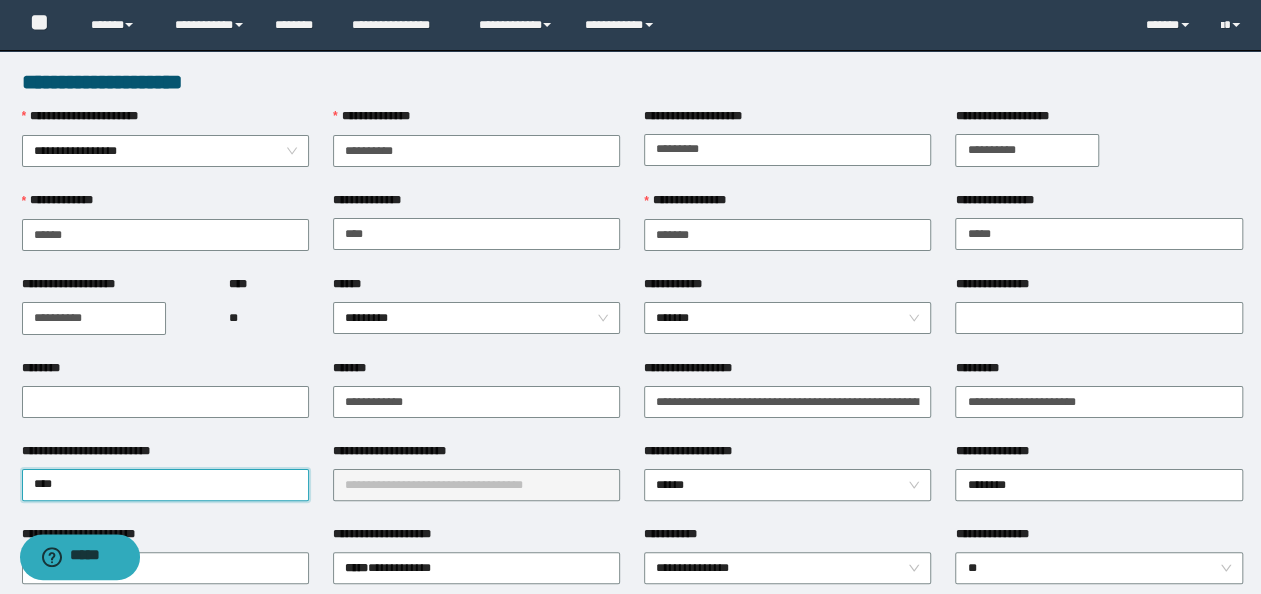 type on "*****" 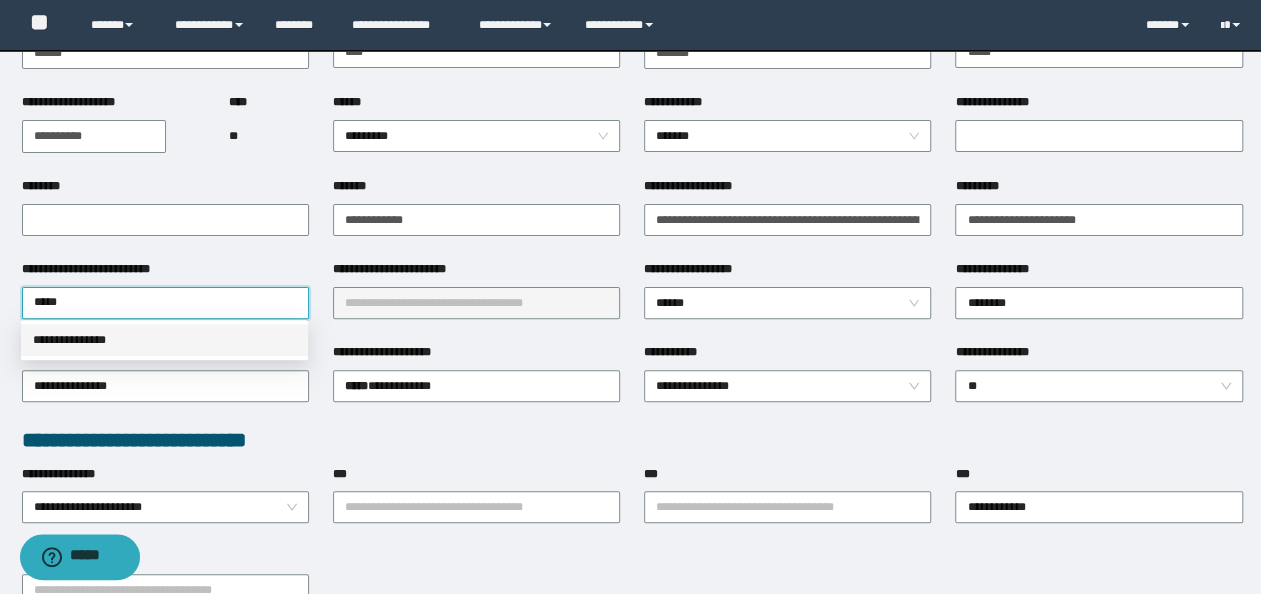 scroll, scrollTop: 200, scrollLeft: 0, axis: vertical 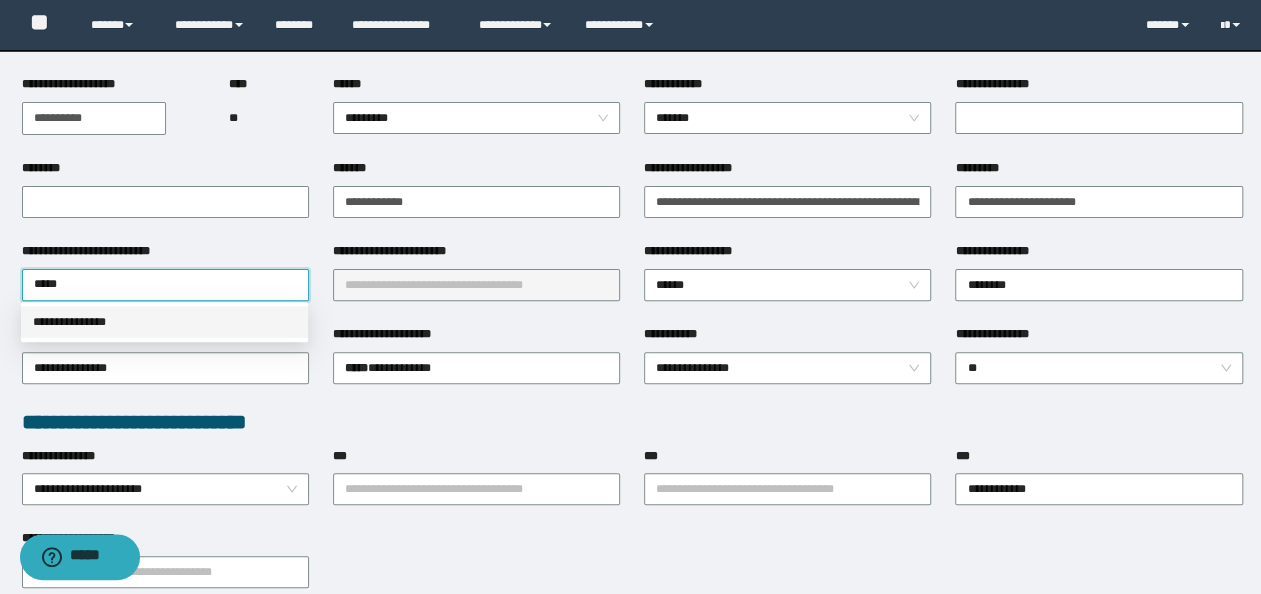 click on "**********" at bounding box center [164, 322] 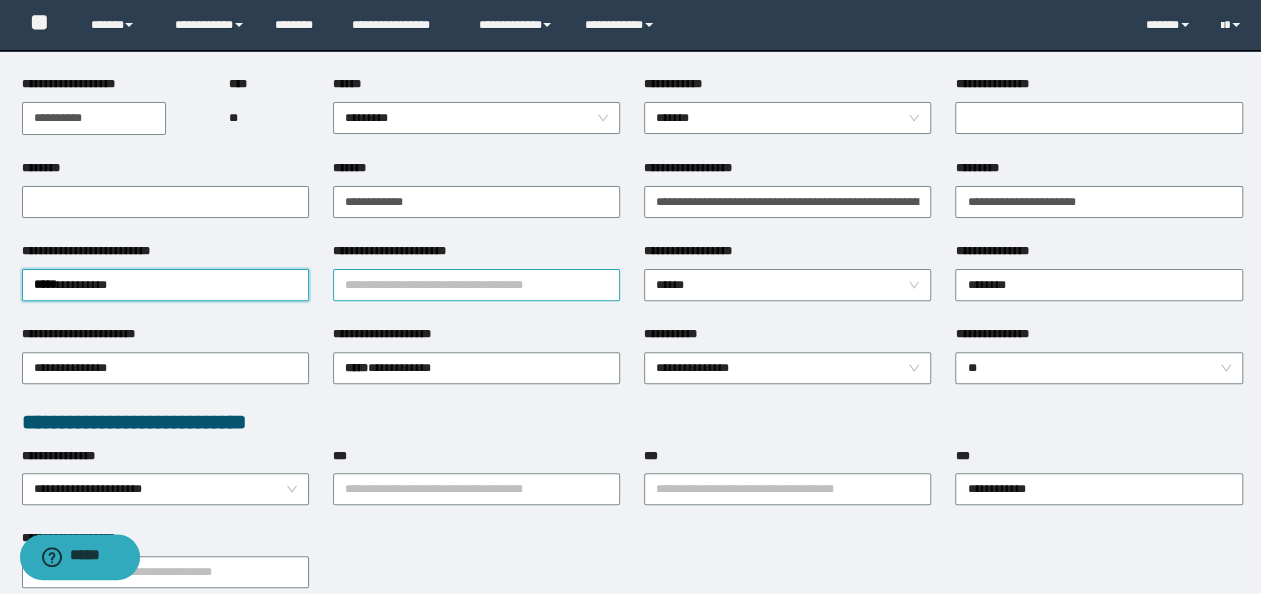 click on "**********" at bounding box center (476, 285) 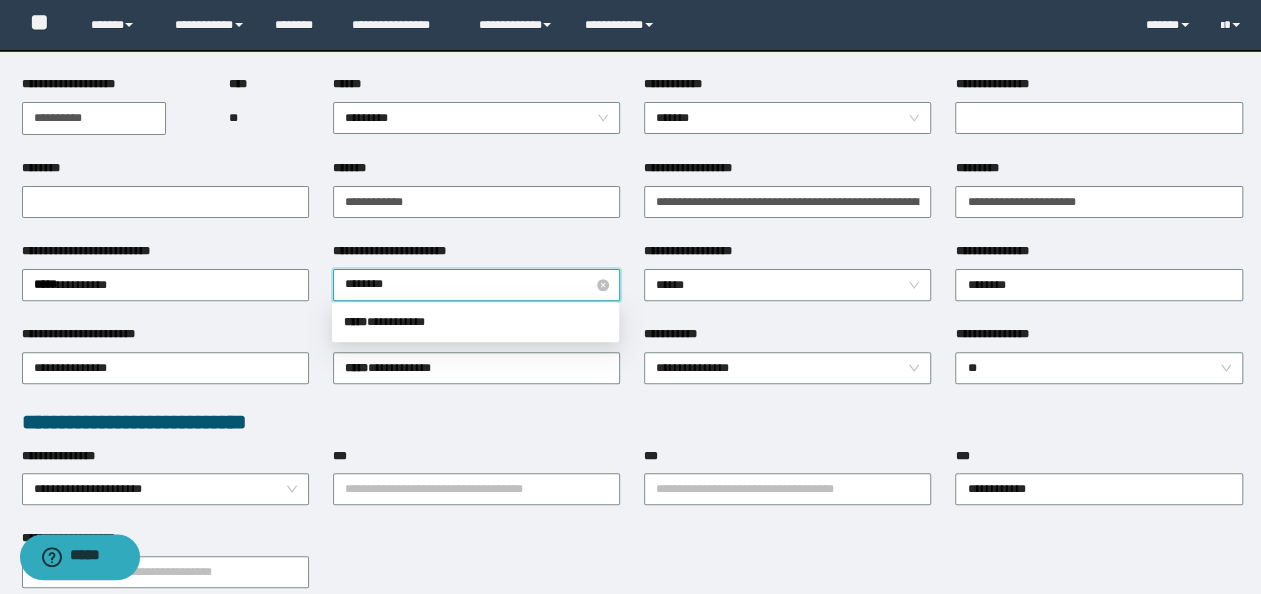 type on "*********" 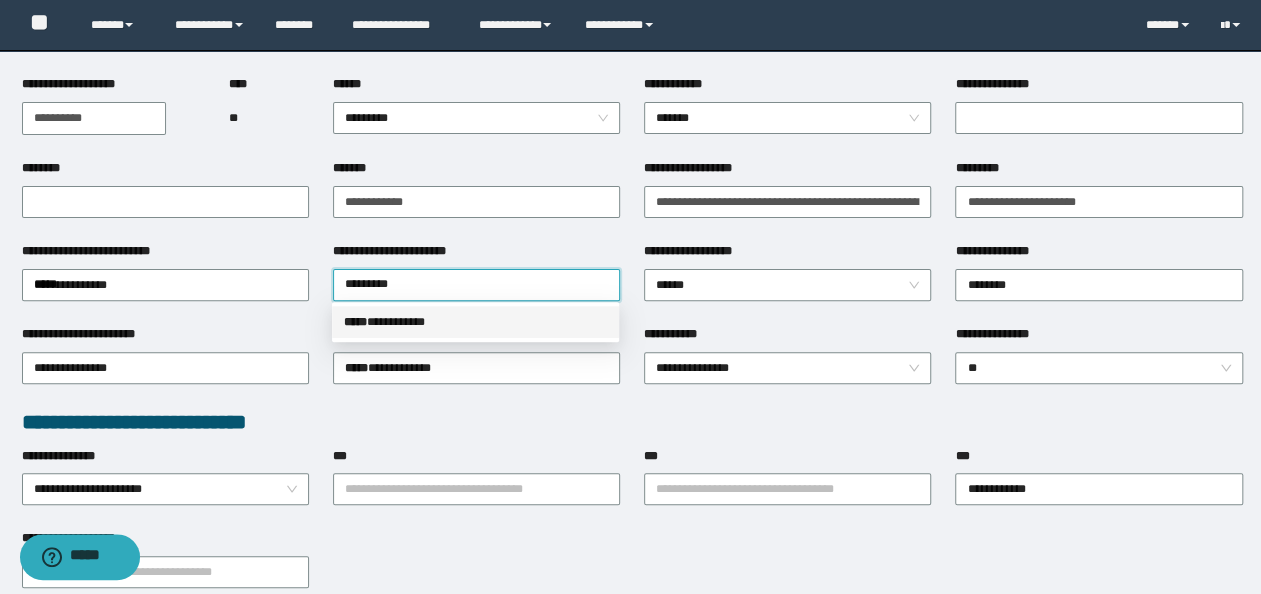 click on "***** * *********" at bounding box center (475, 322) 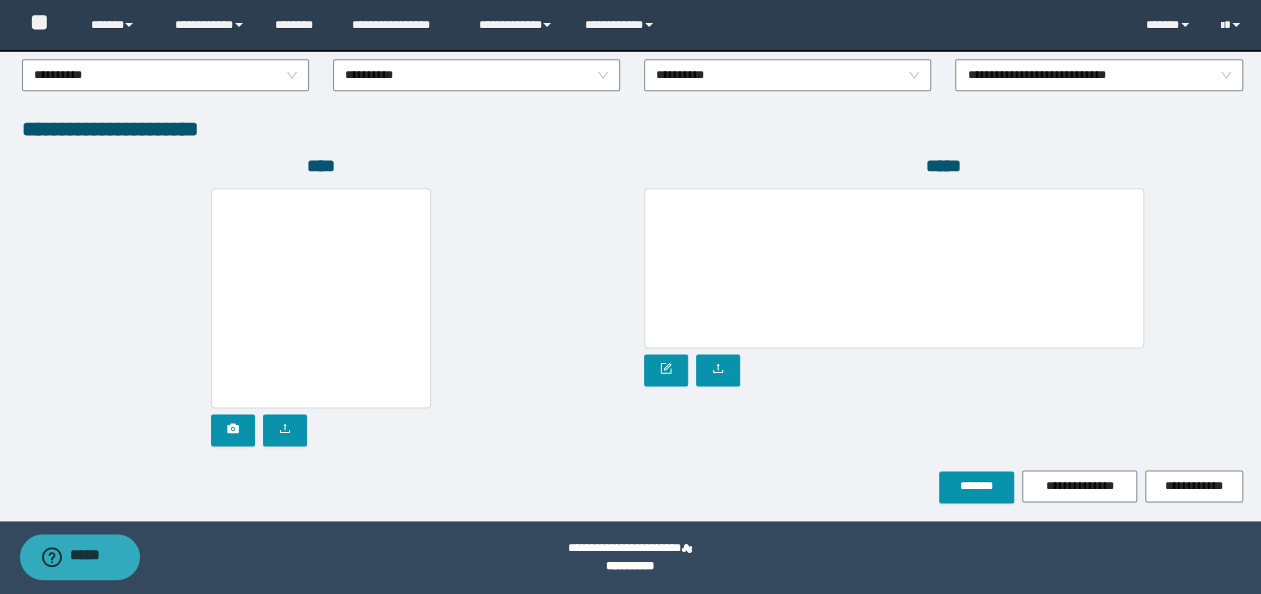 scroll, scrollTop: 1108, scrollLeft: 0, axis: vertical 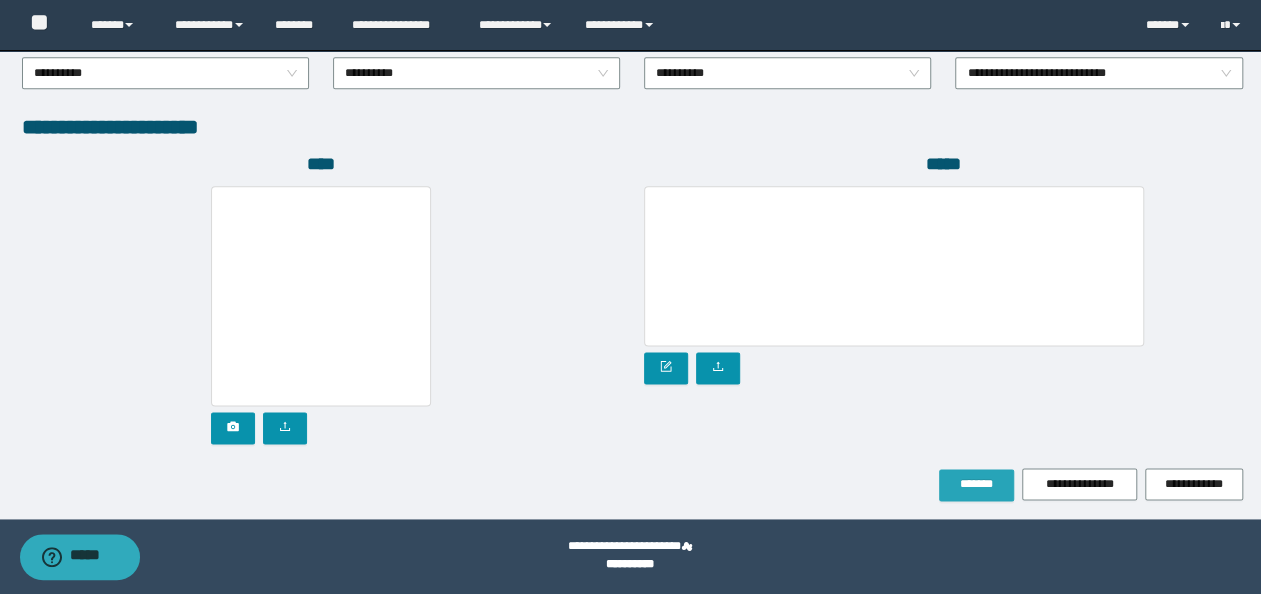 click on "*******" at bounding box center [976, 484] 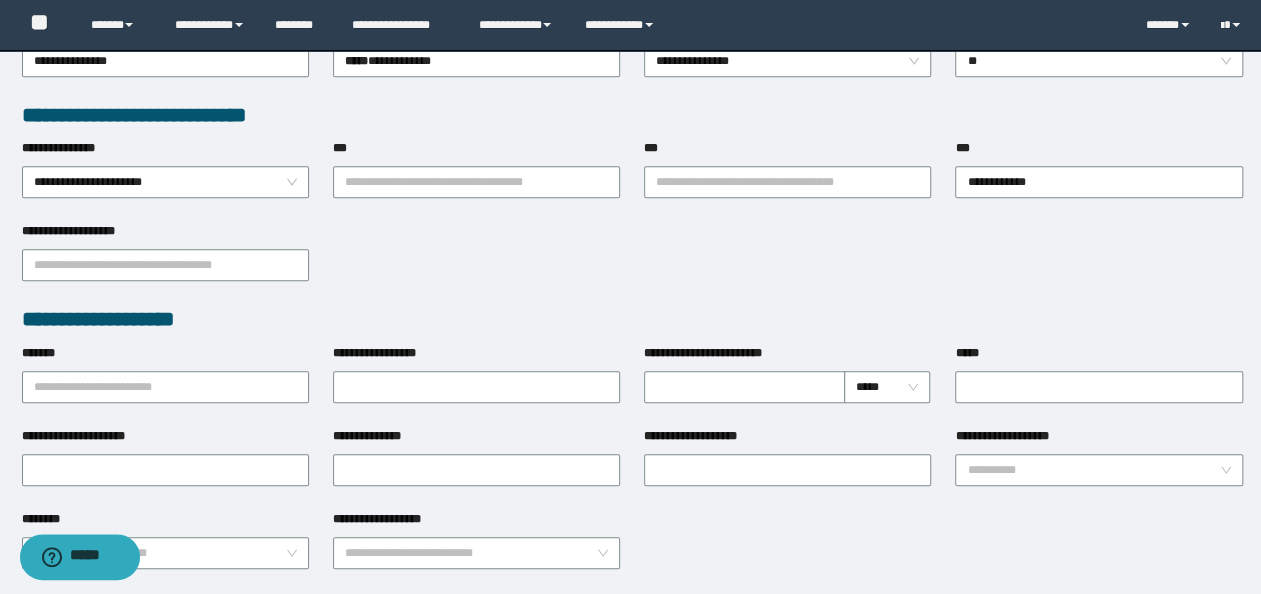 scroll, scrollTop: 0, scrollLeft: 0, axis: both 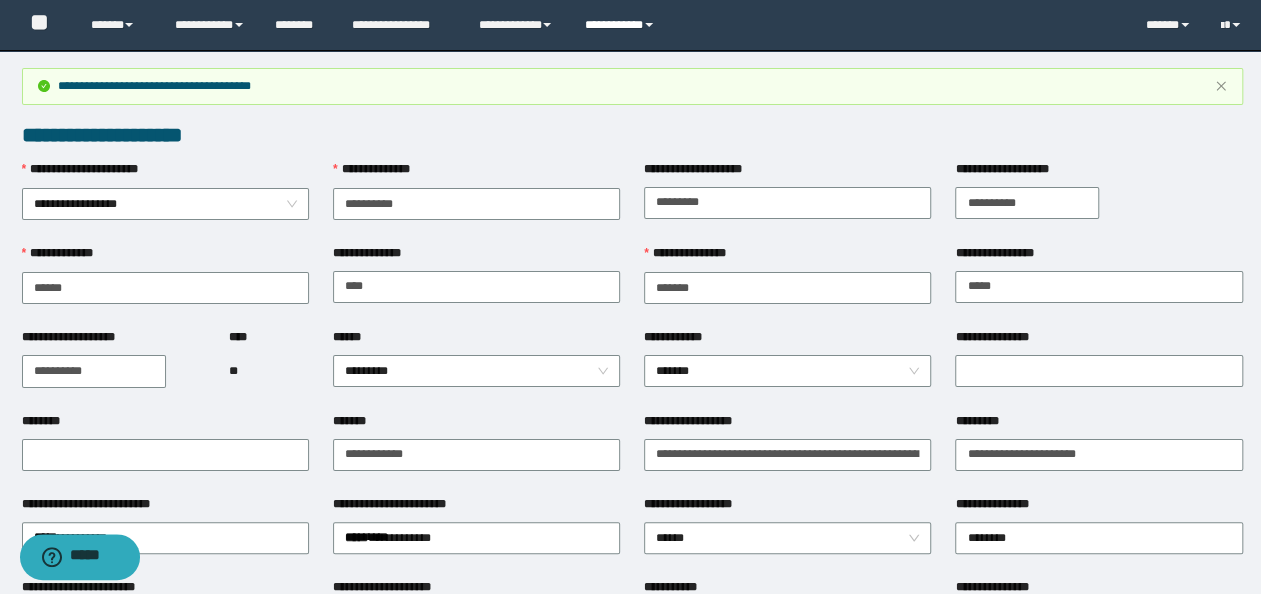 click on "**********" at bounding box center (622, 25) 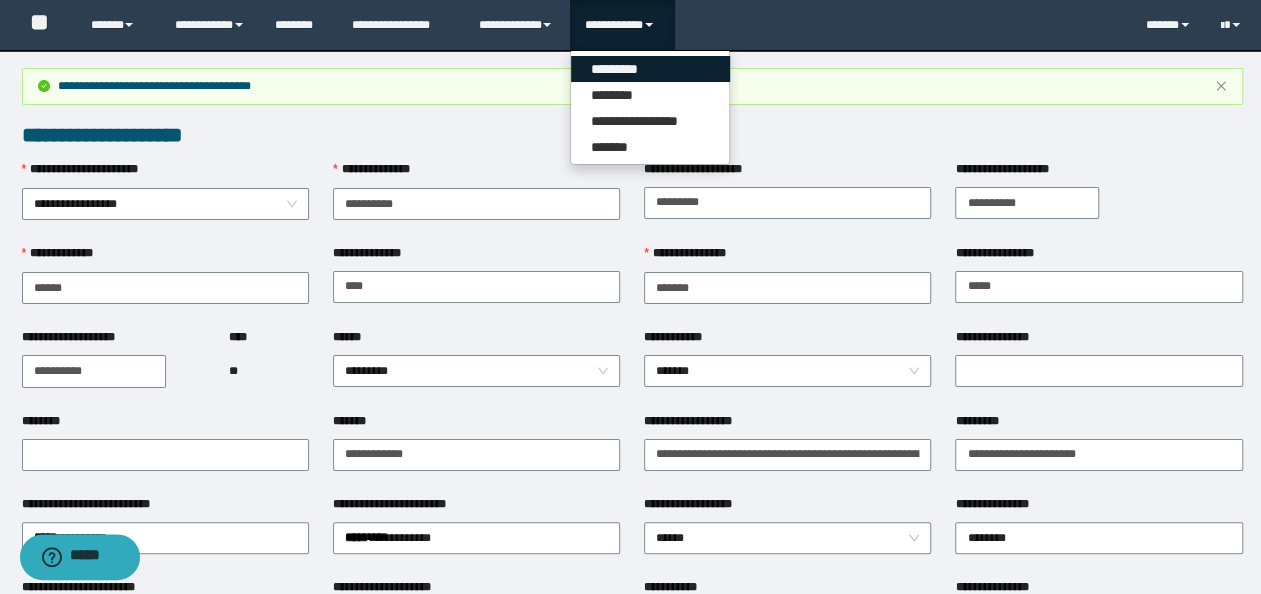 click on "*********" at bounding box center (650, 69) 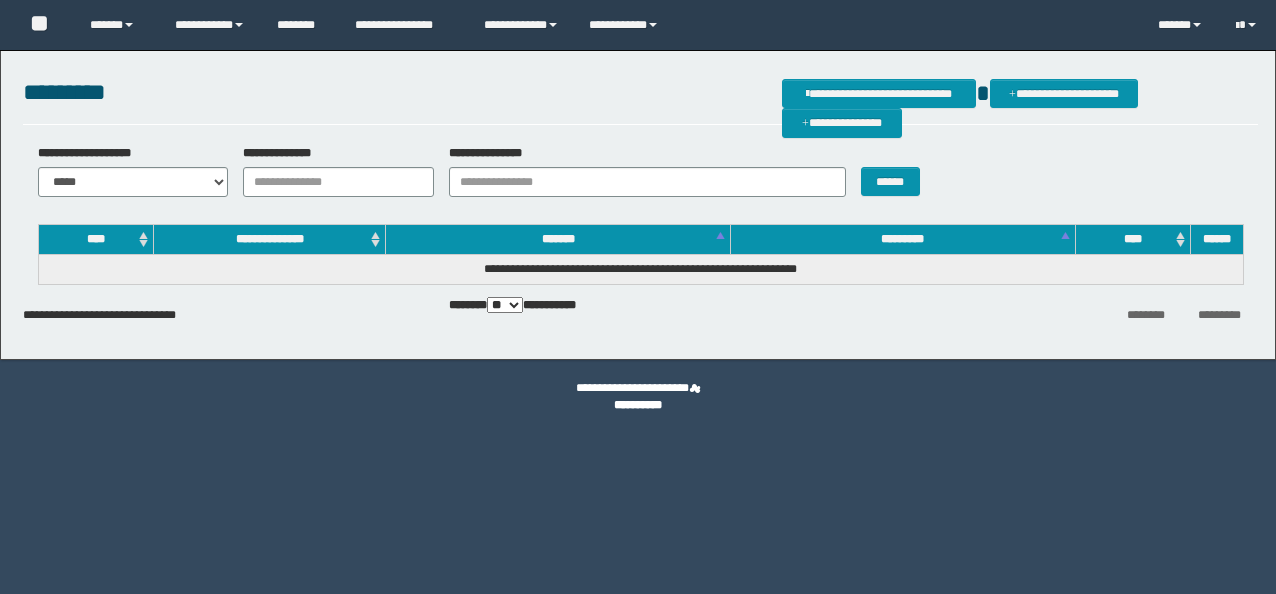 scroll, scrollTop: 0, scrollLeft: 0, axis: both 